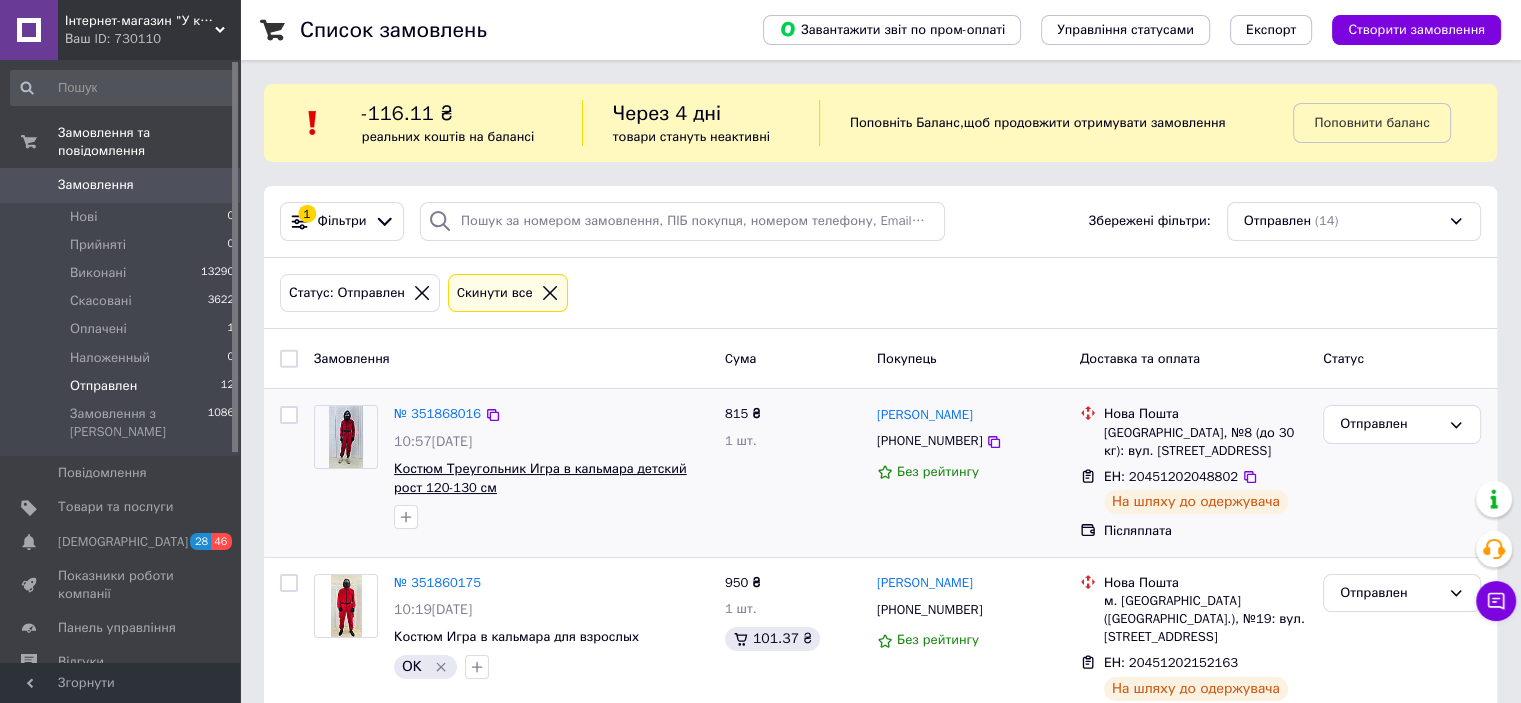 scroll, scrollTop: 333, scrollLeft: 0, axis: vertical 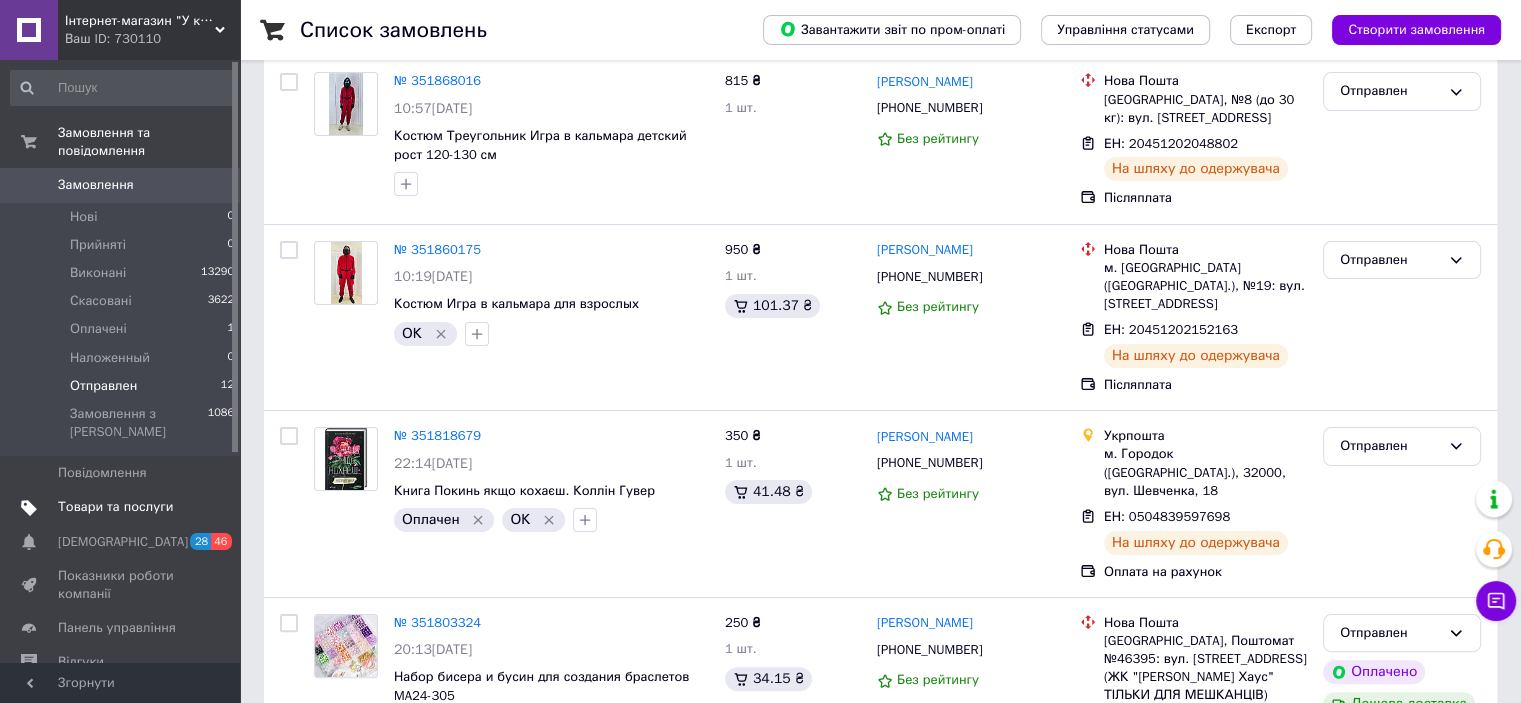 click on "Товари та послуги" at bounding box center [123, 507] 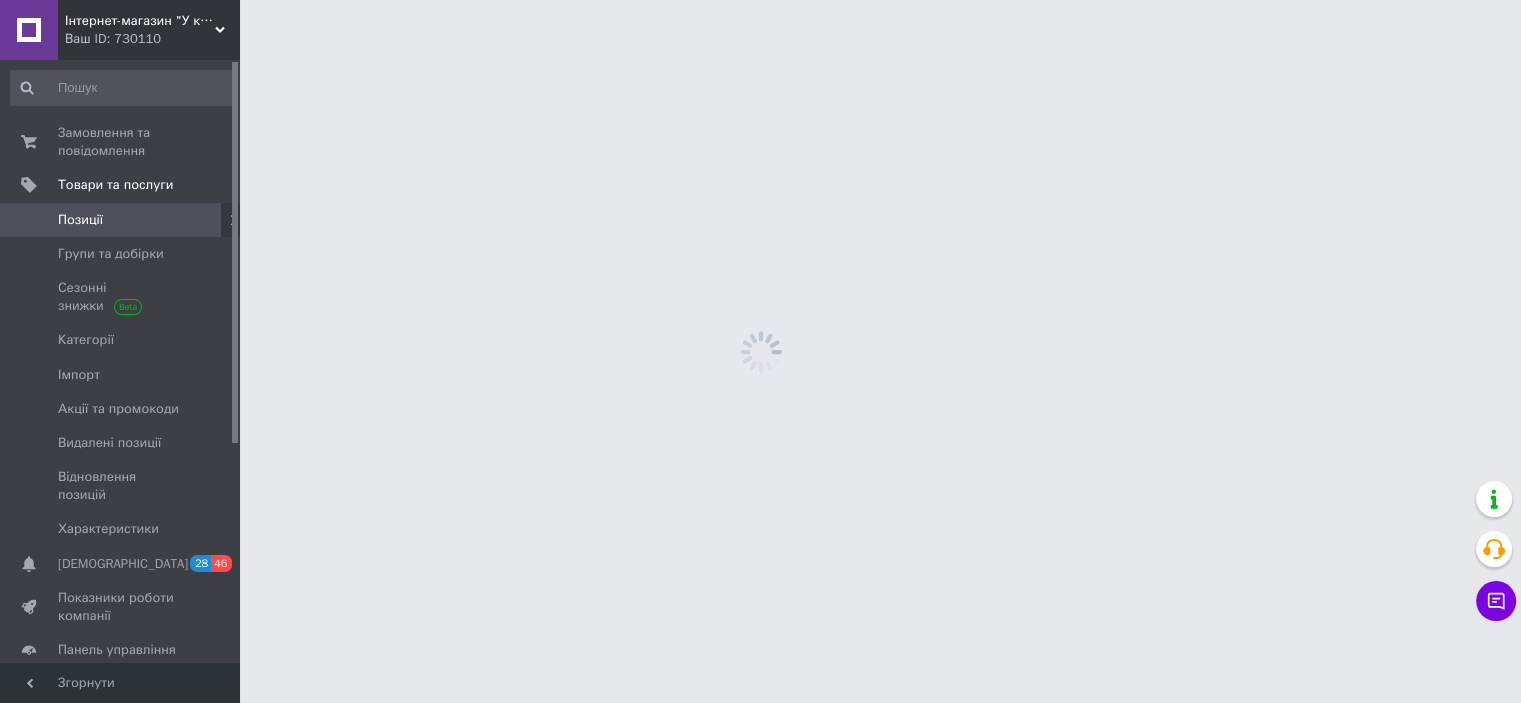 scroll, scrollTop: 0, scrollLeft: 0, axis: both 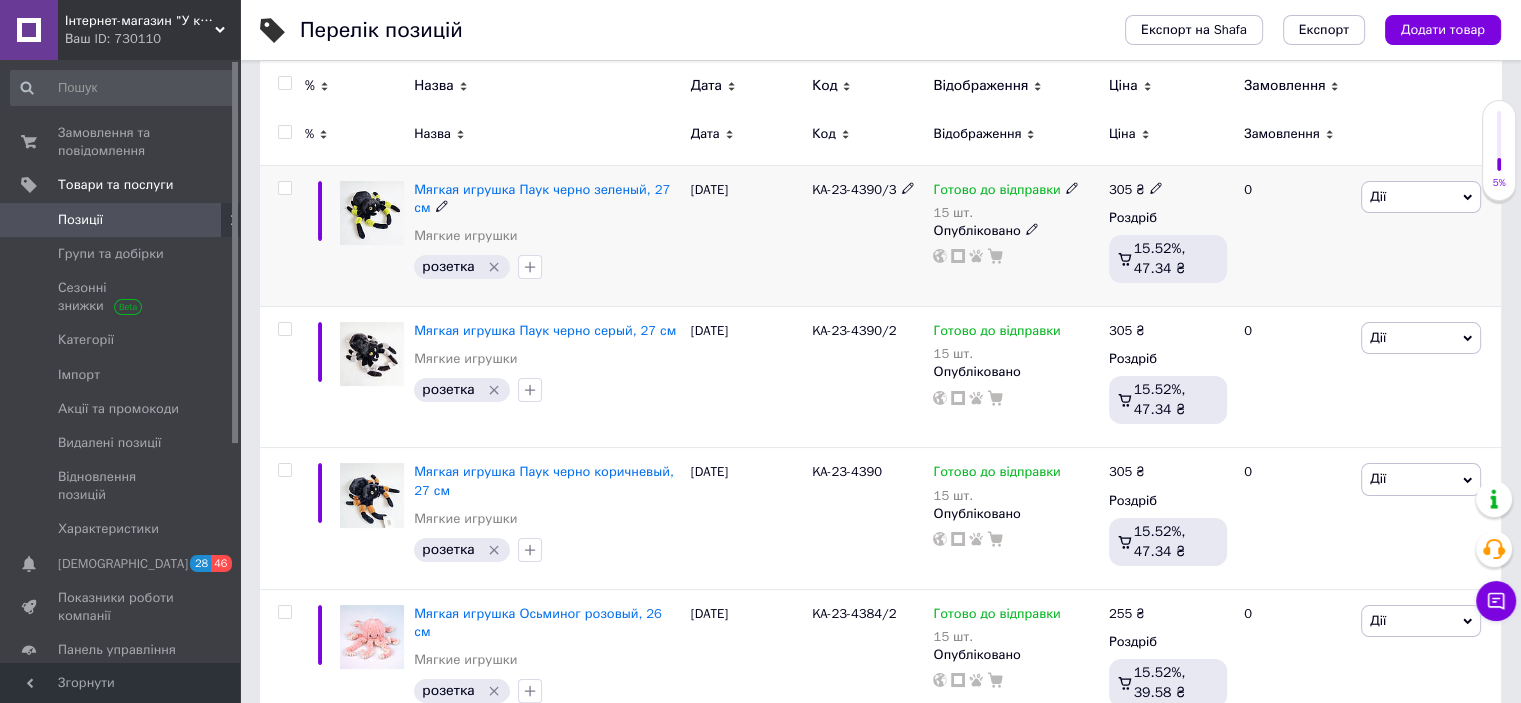 click at bounding box center [284, 188] 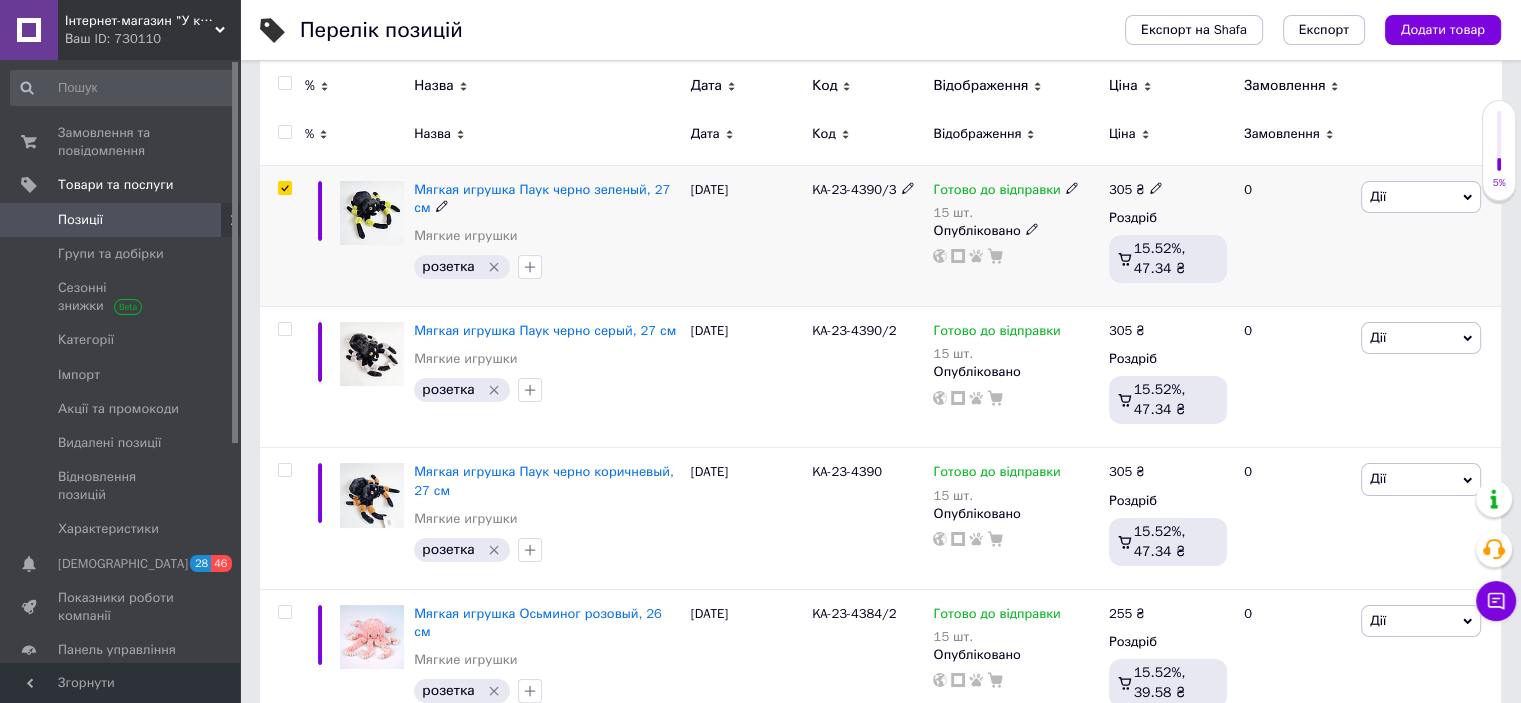 checkbox on "true" 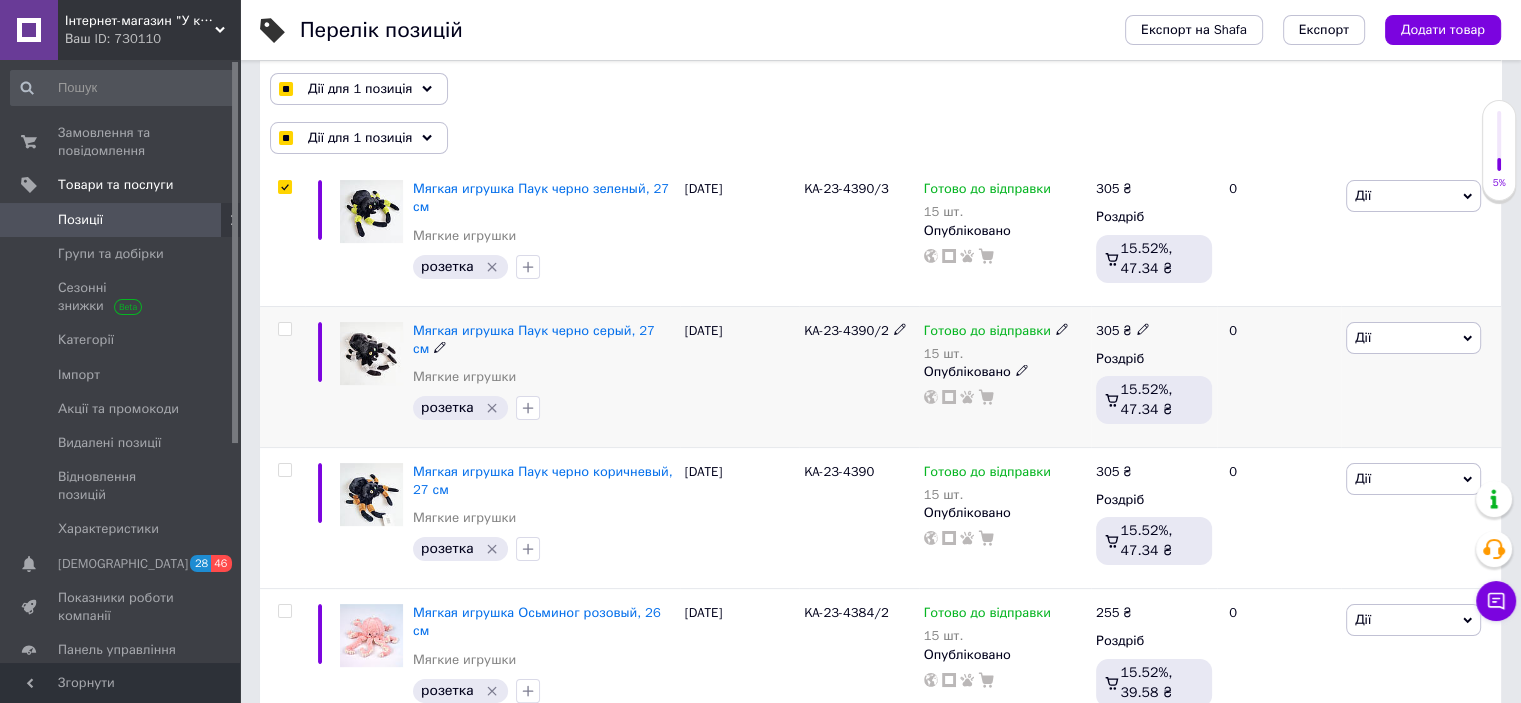 drag, startPoint x: 288, startPoint y: 333, endPoint x: 289, endPoint y: 350, distance: 17.029387 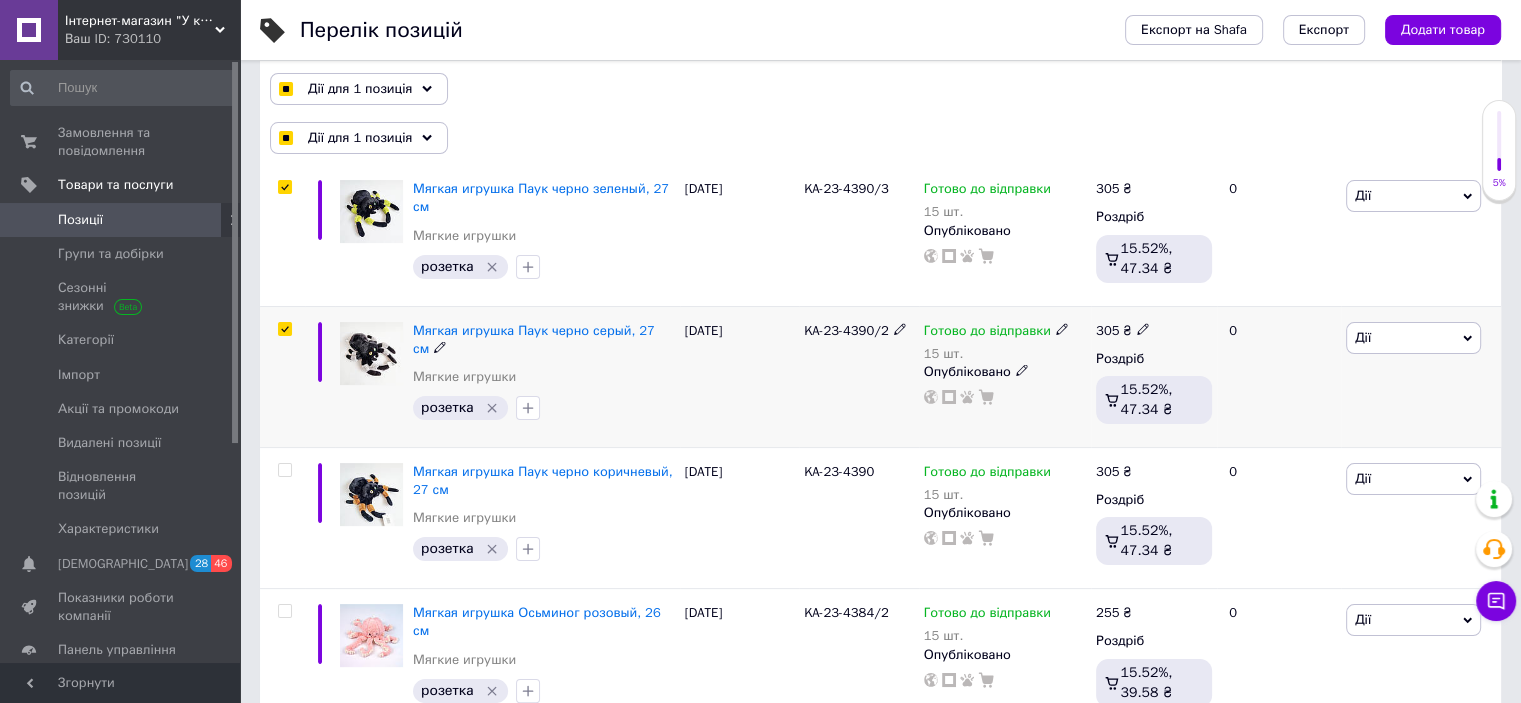 checkbox on "true" 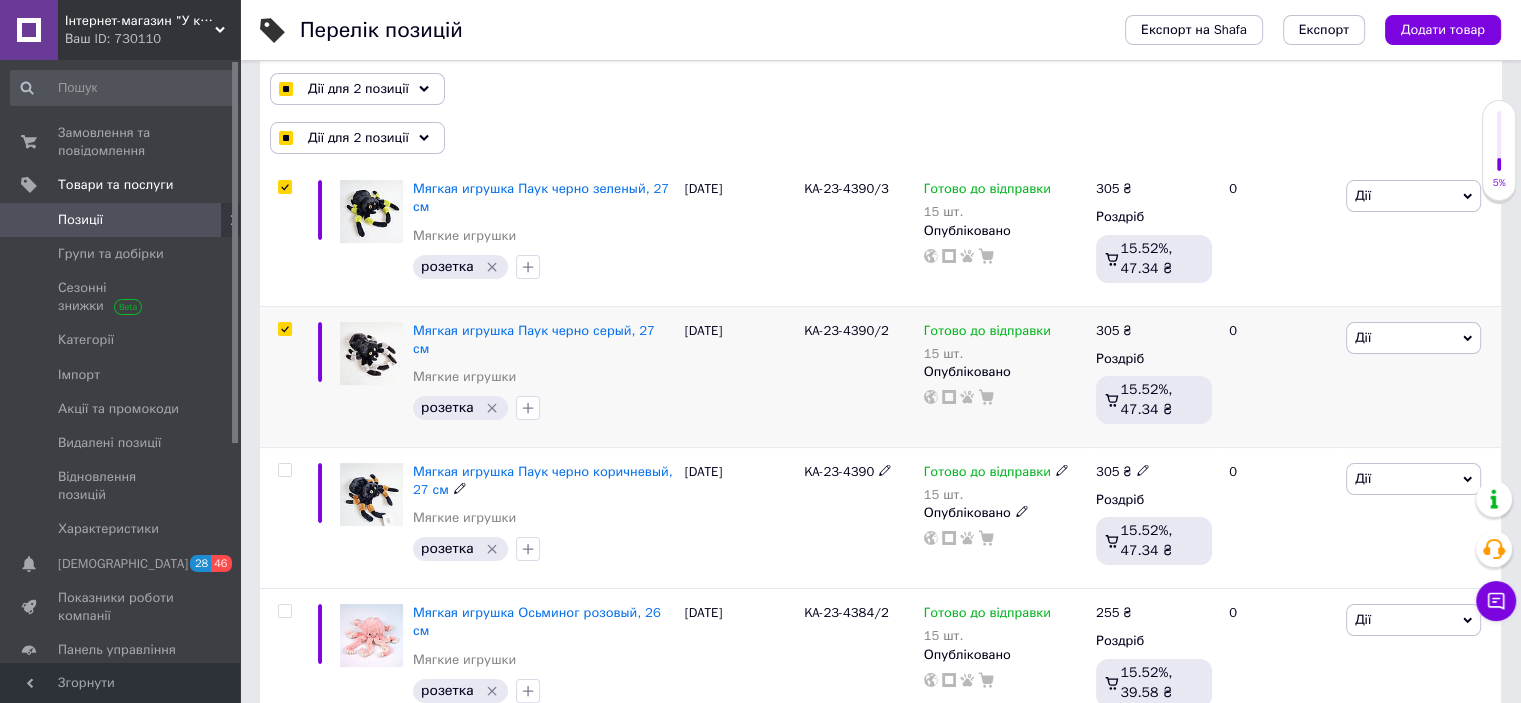 click at bounding box center [284, 470] 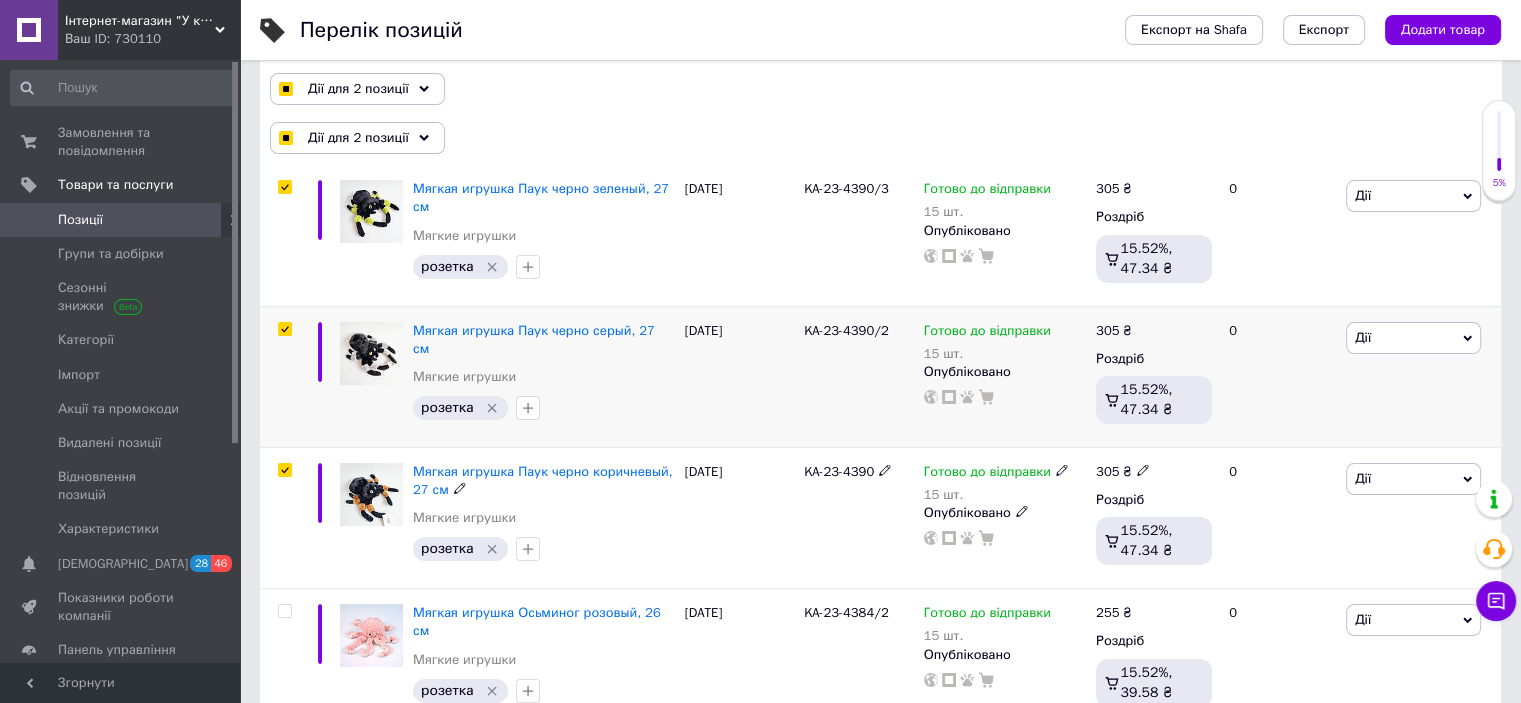 checkbox on "true" 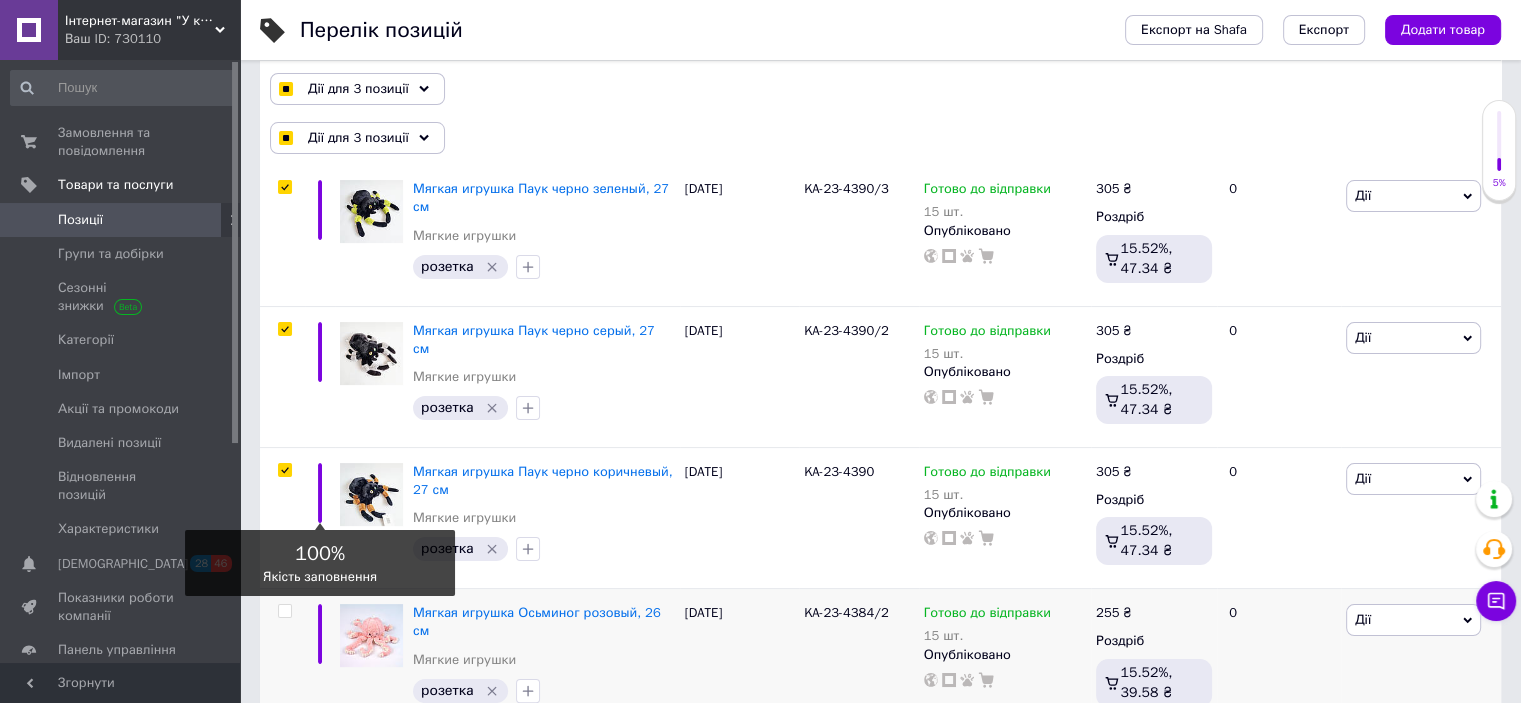 scroll, scrollTop: 533, scrollLeft: 0, axis: vertical 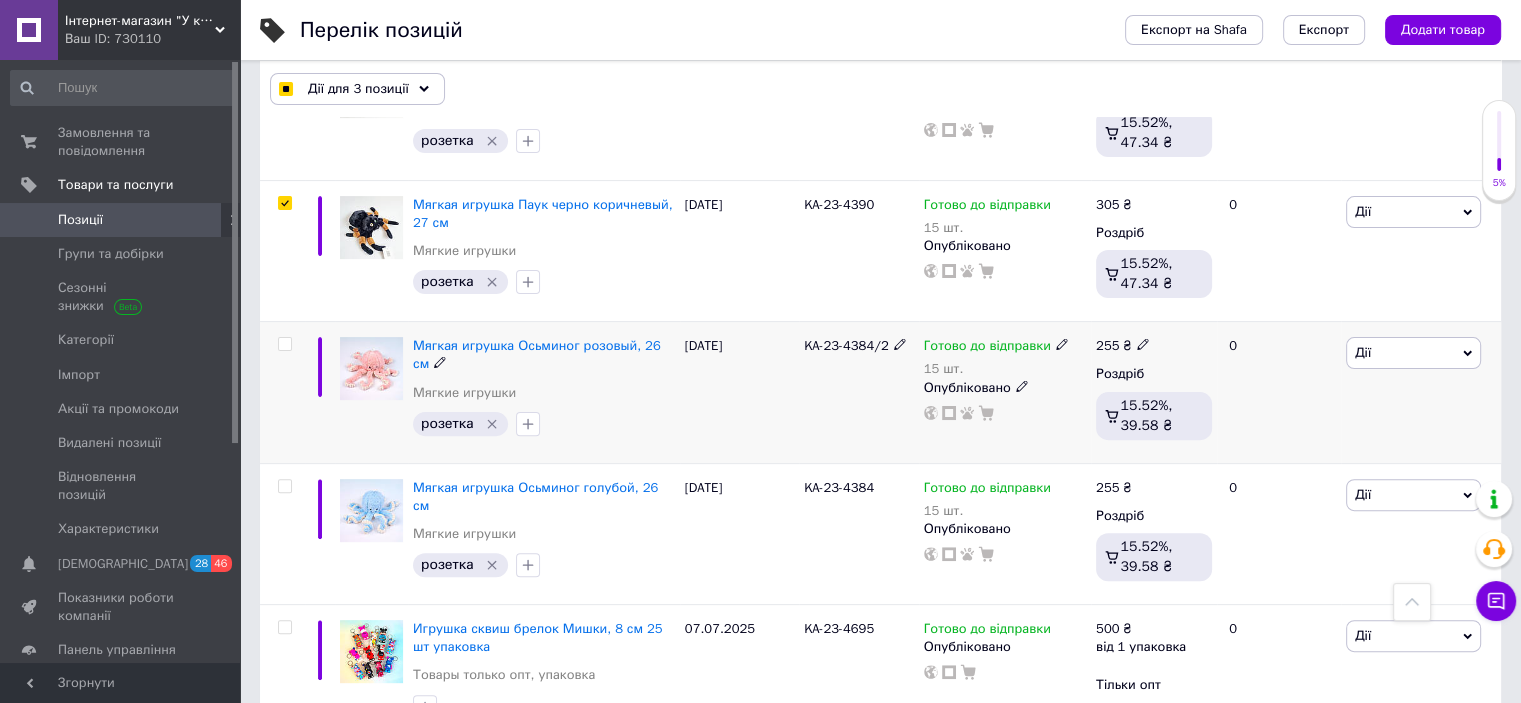 click at bounding box center [284, 344] 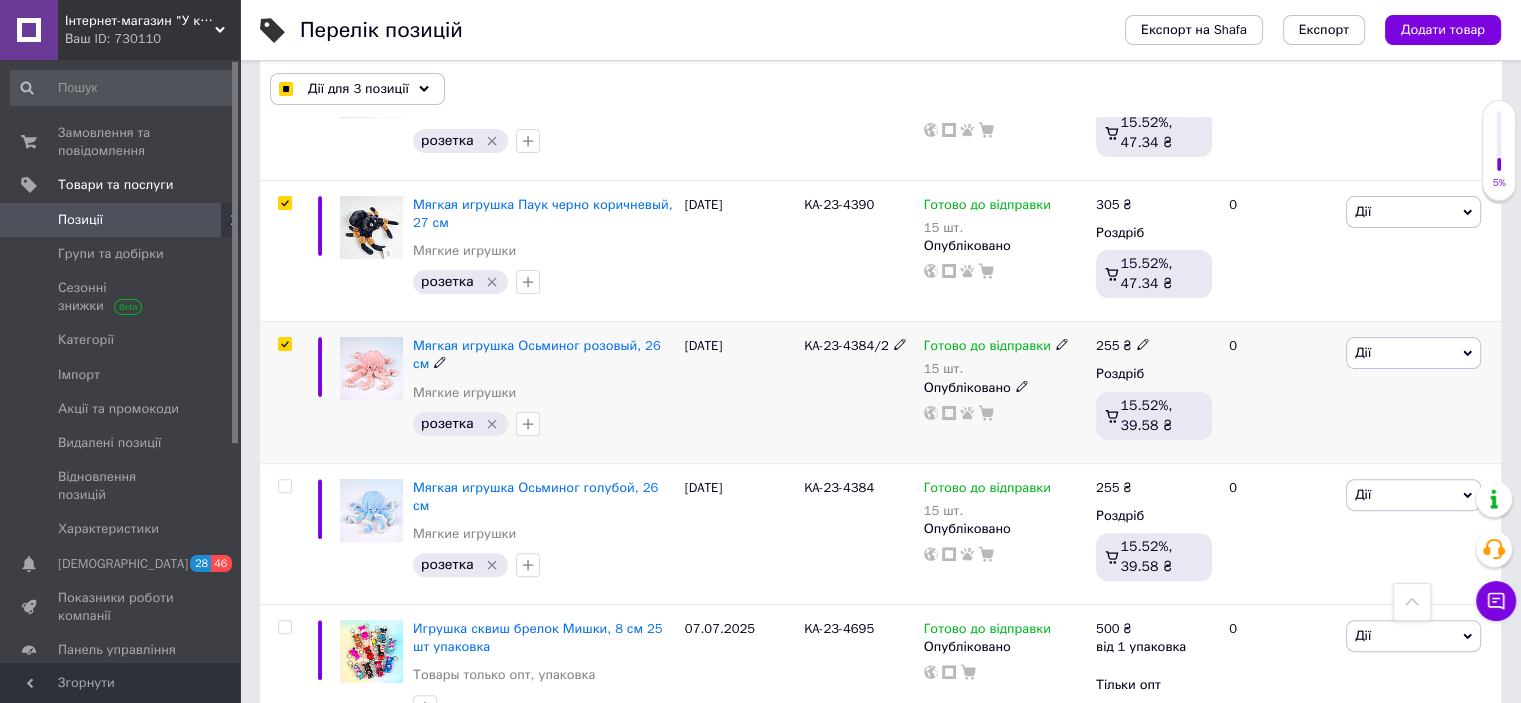 checkbox on "true" 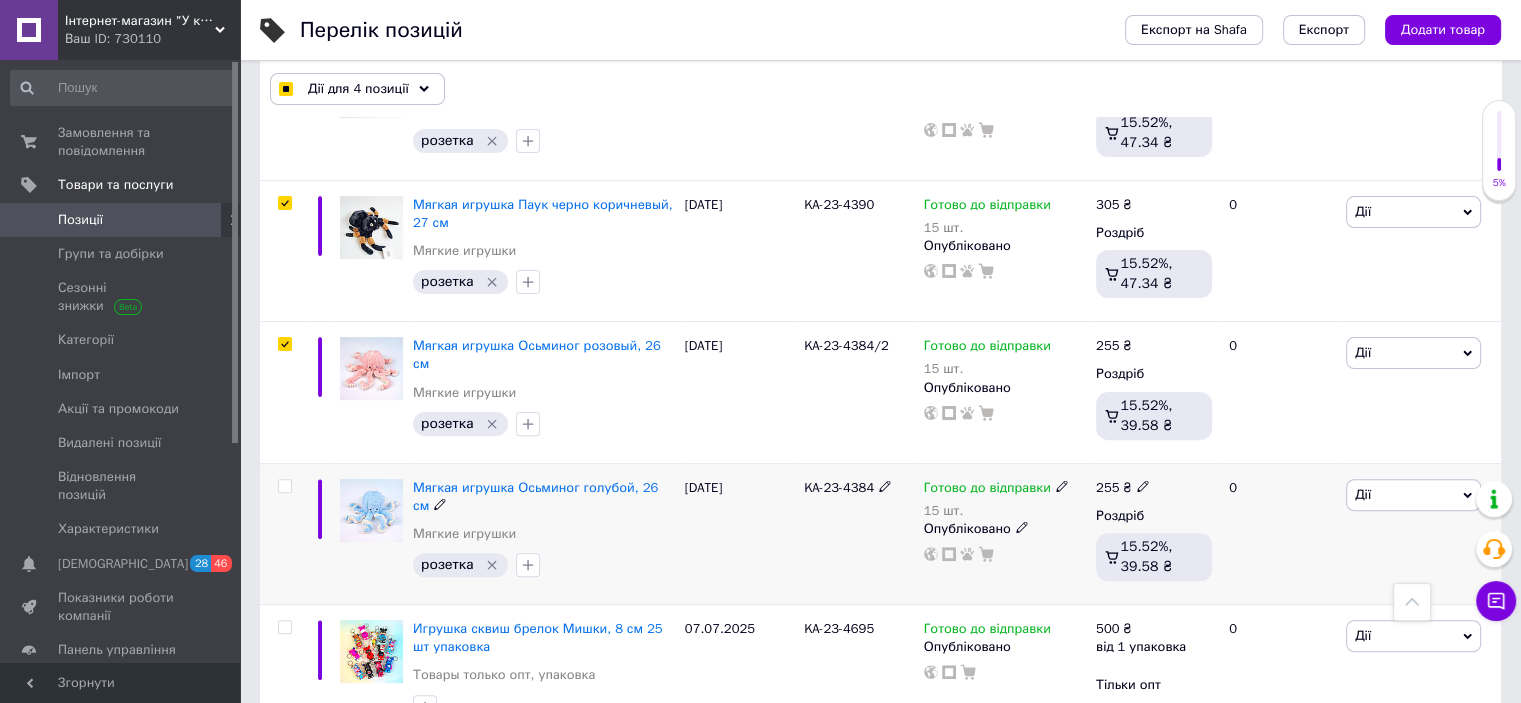 click at bounding box center (284, 486) 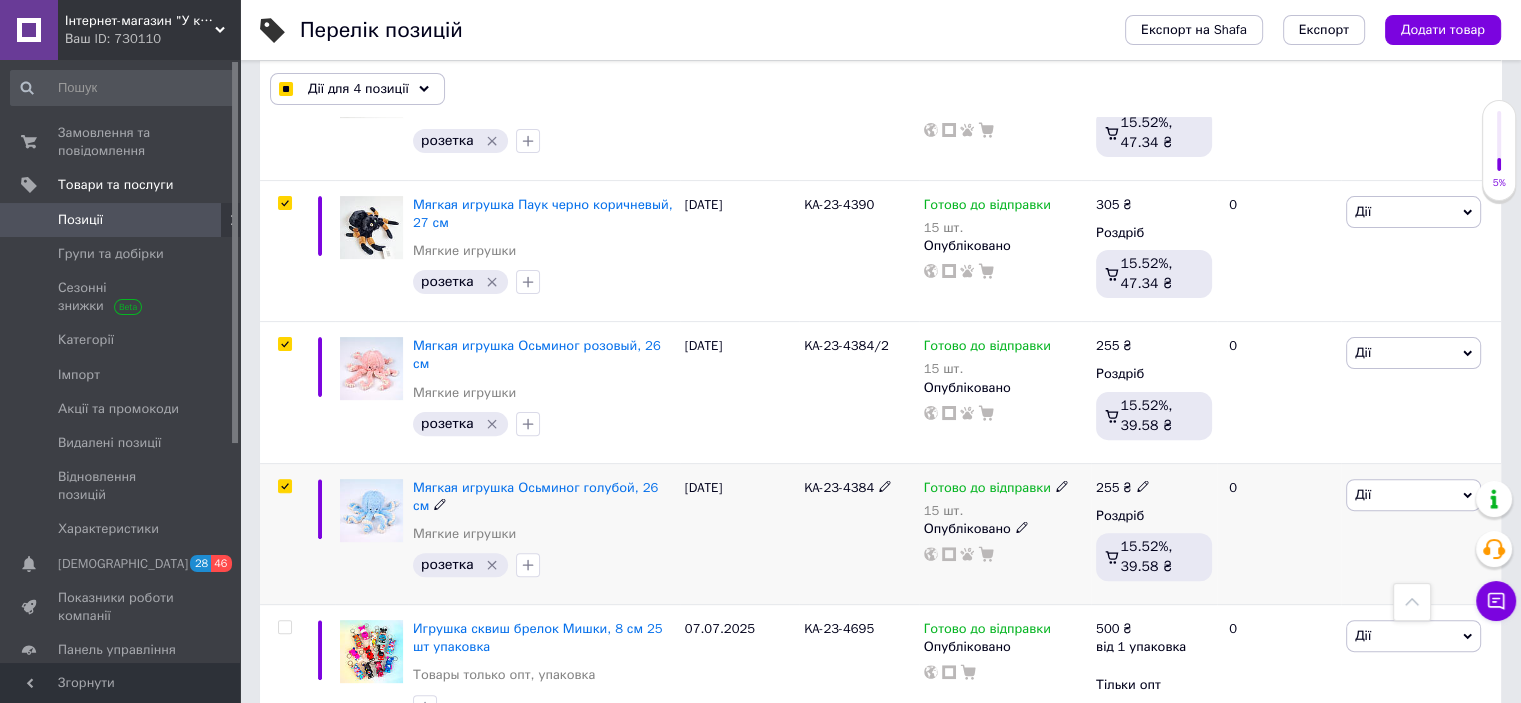 checkbox on "true" 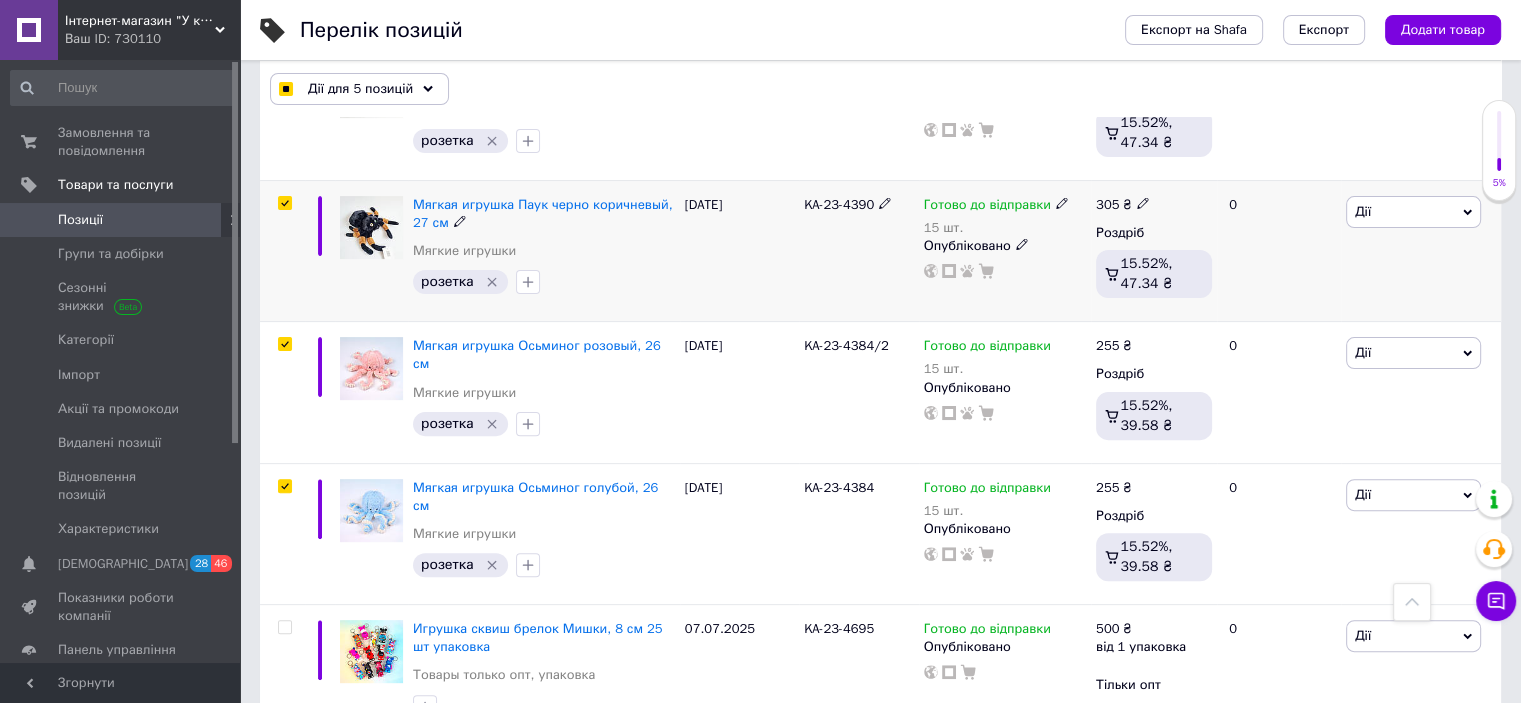 drag, startPoint x: 276, startPoint y: 196, endPoint x: 277, endPoint y: 223, distance: 27.018513 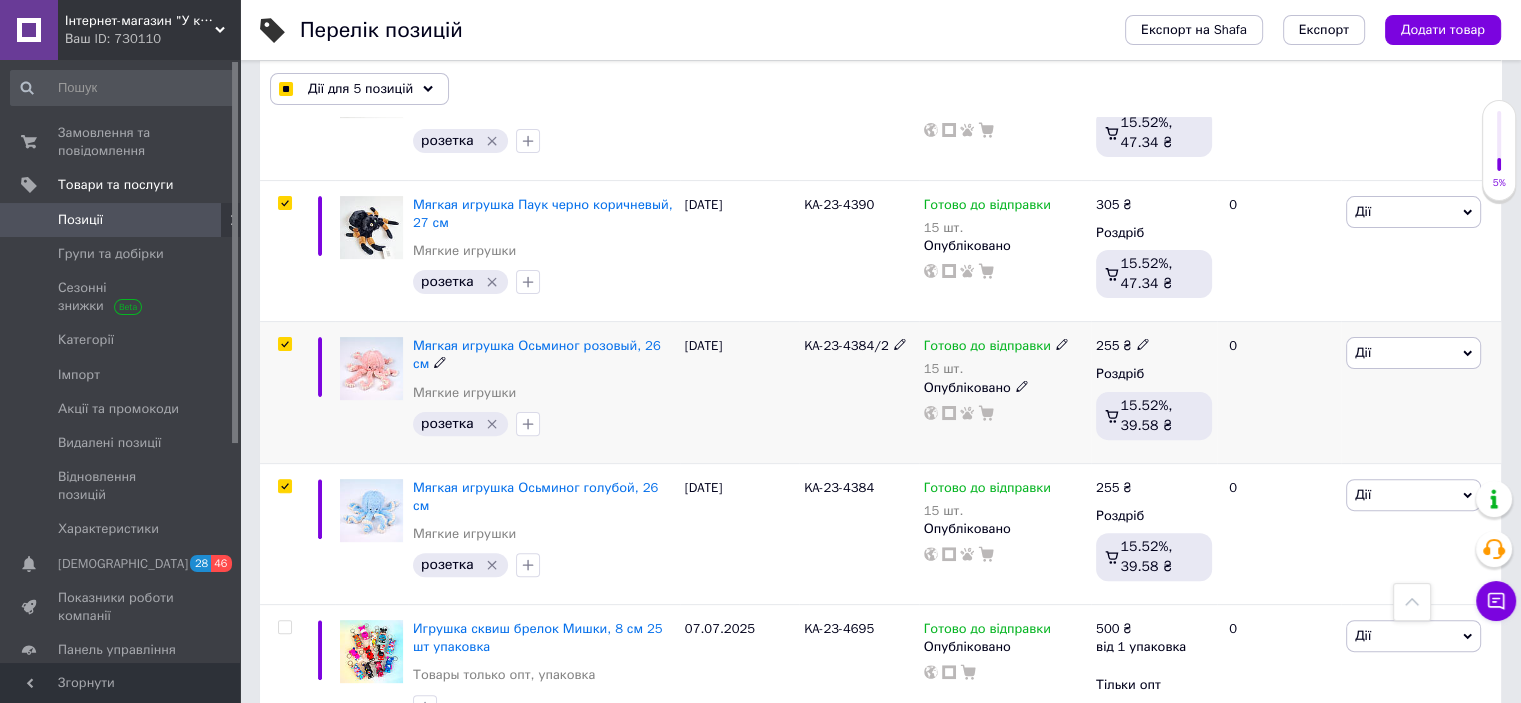 drag, startPoint x: 280, startPoint y: 348, endPoint x: 284, endPoint y: 373, distance: 25.317978 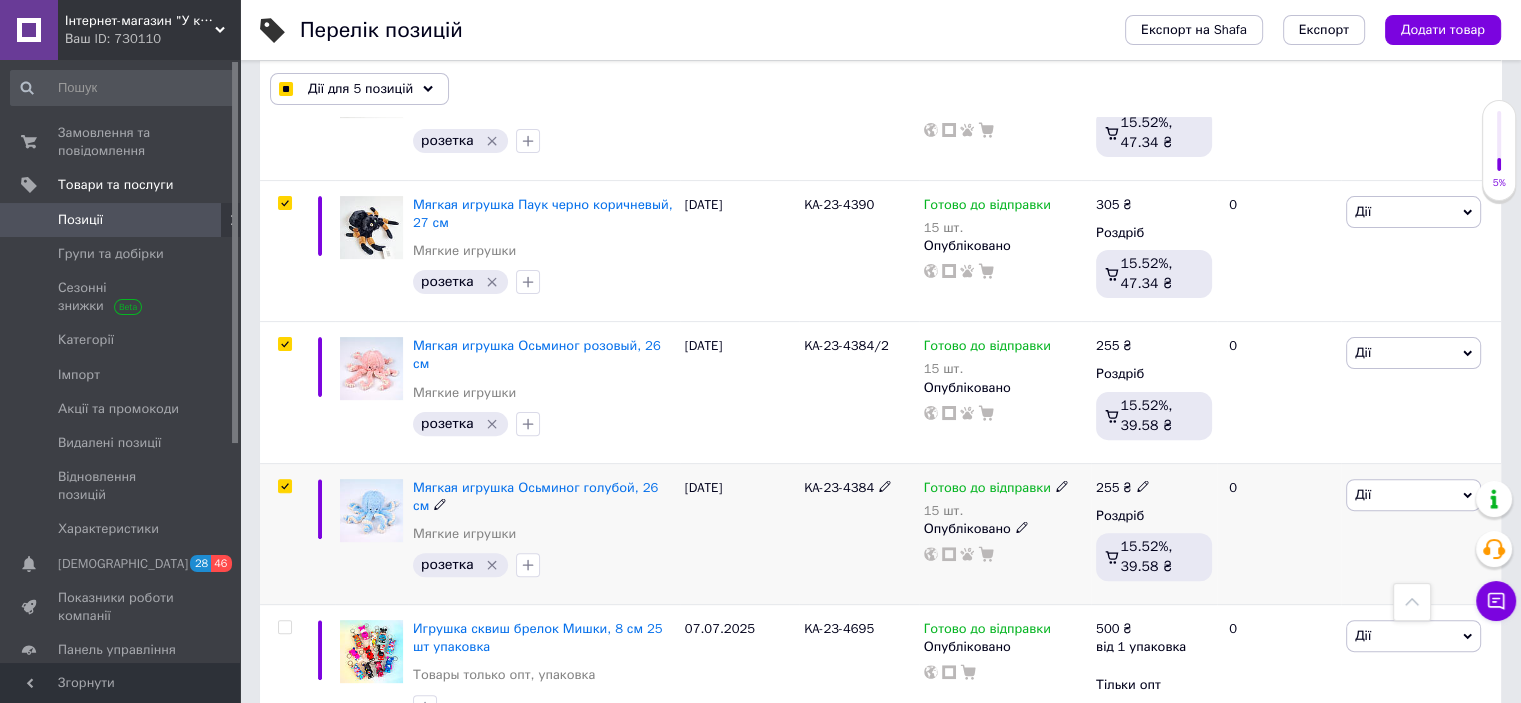 drag, startPoint x: 279, startPoint y: 485, endPoint x: 282, endPoint y: 360, distance: 125.035995 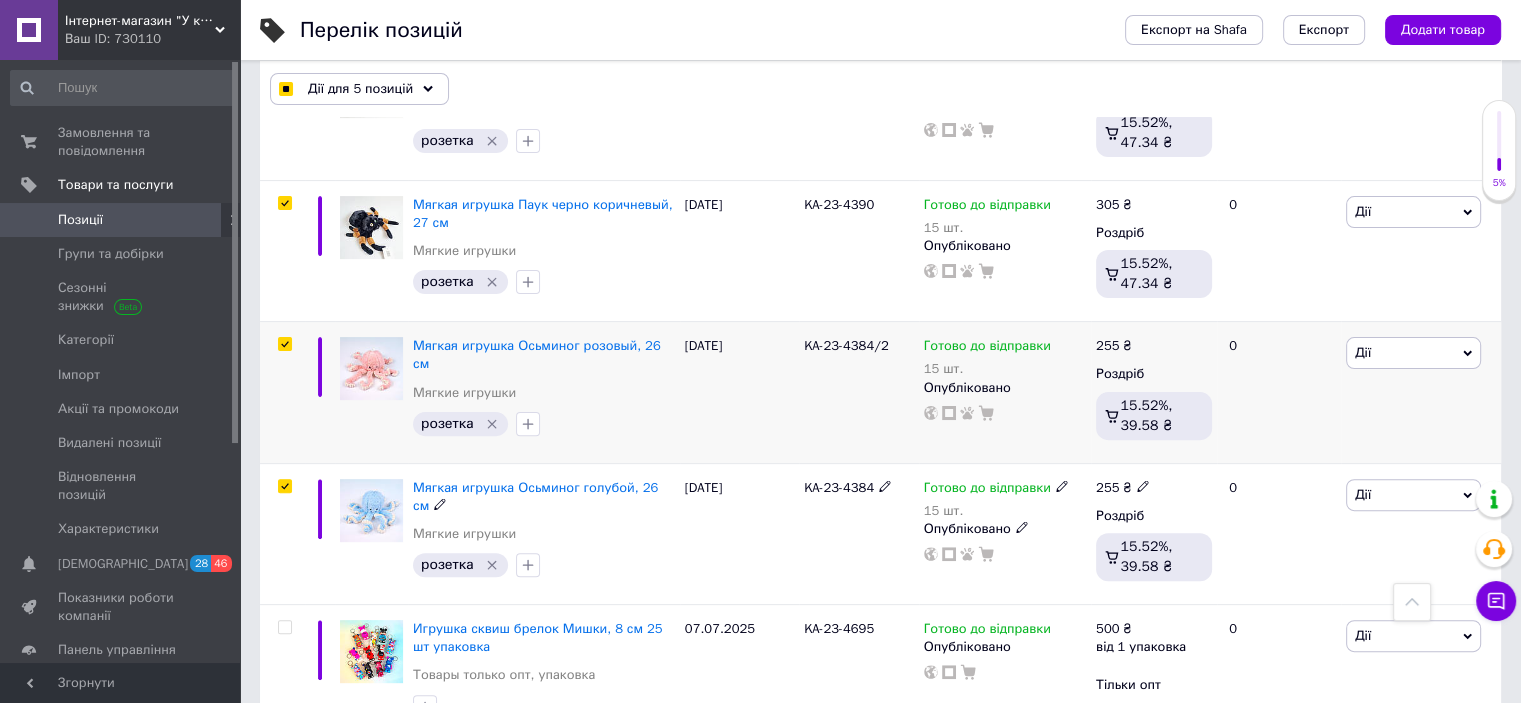 click at bounding box center [284, 486] 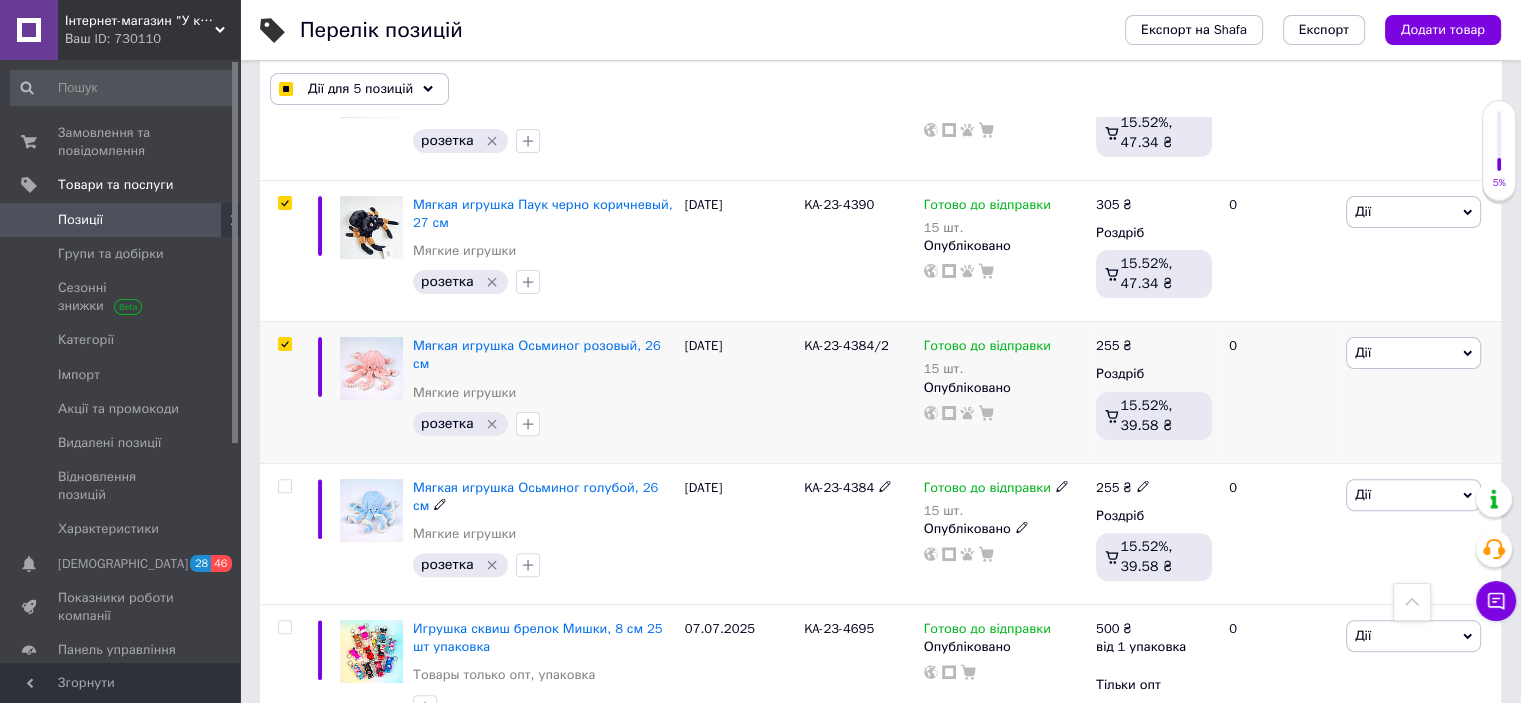 checkbox on "false" 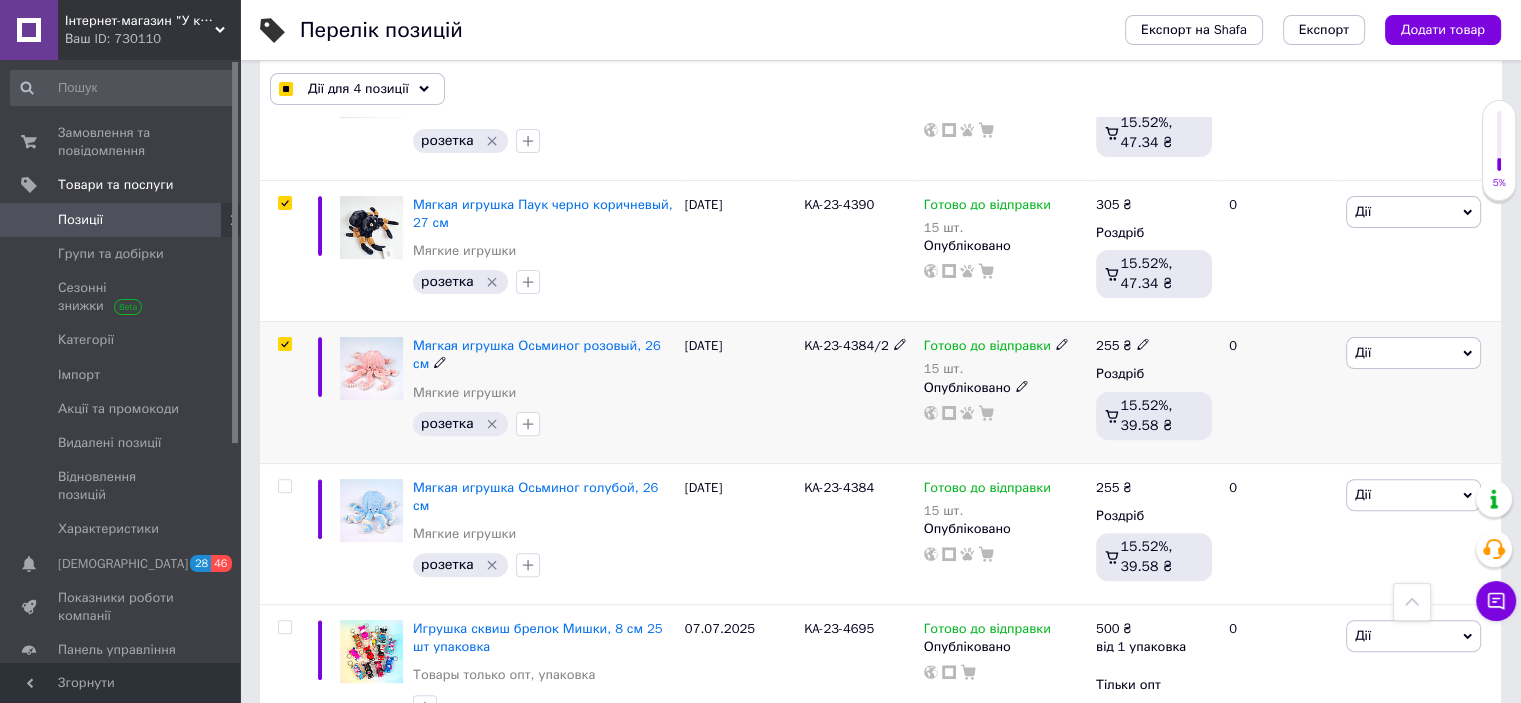 drag, startPoint x: 282, startPoint y: 346, endPoint x: 282, endPoint y: 277, distance: 69 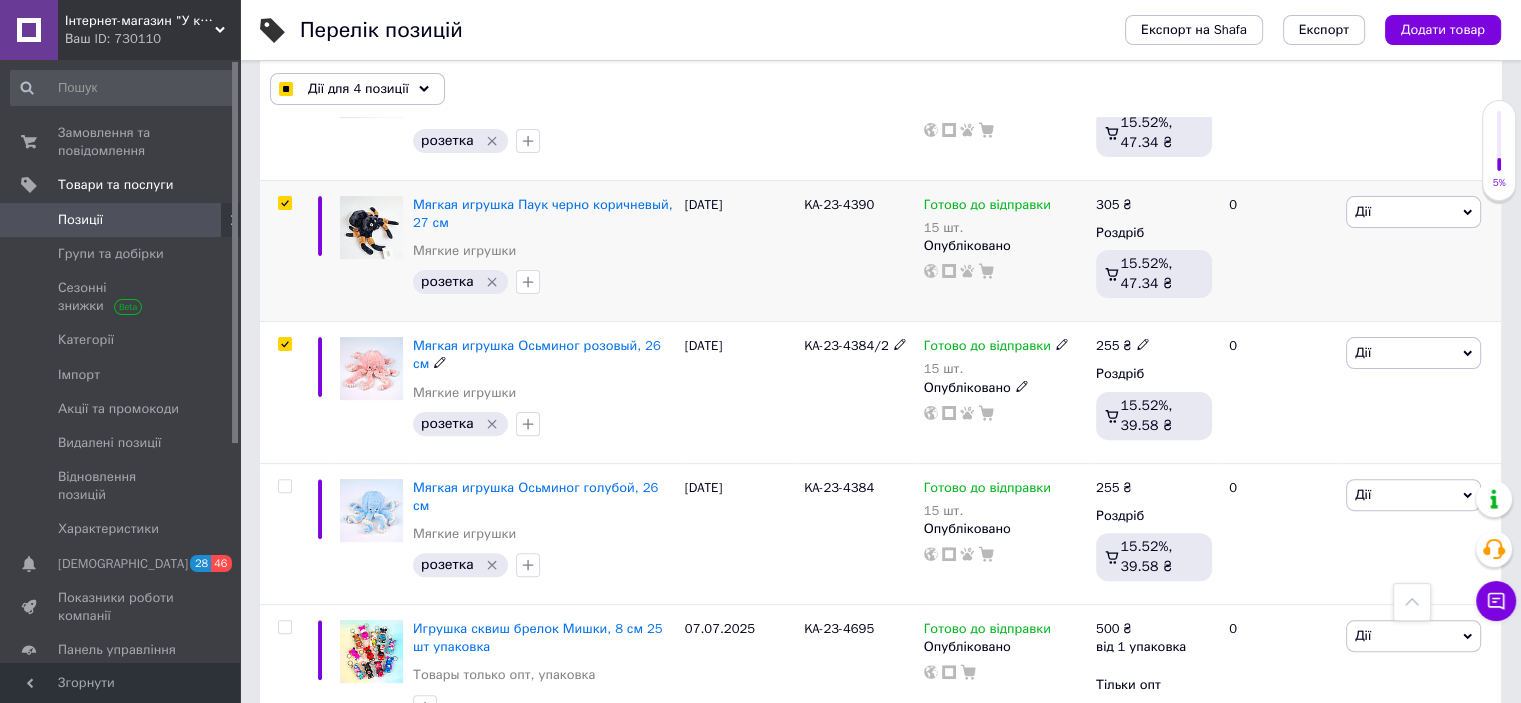 click at bounding box center [284, 344] 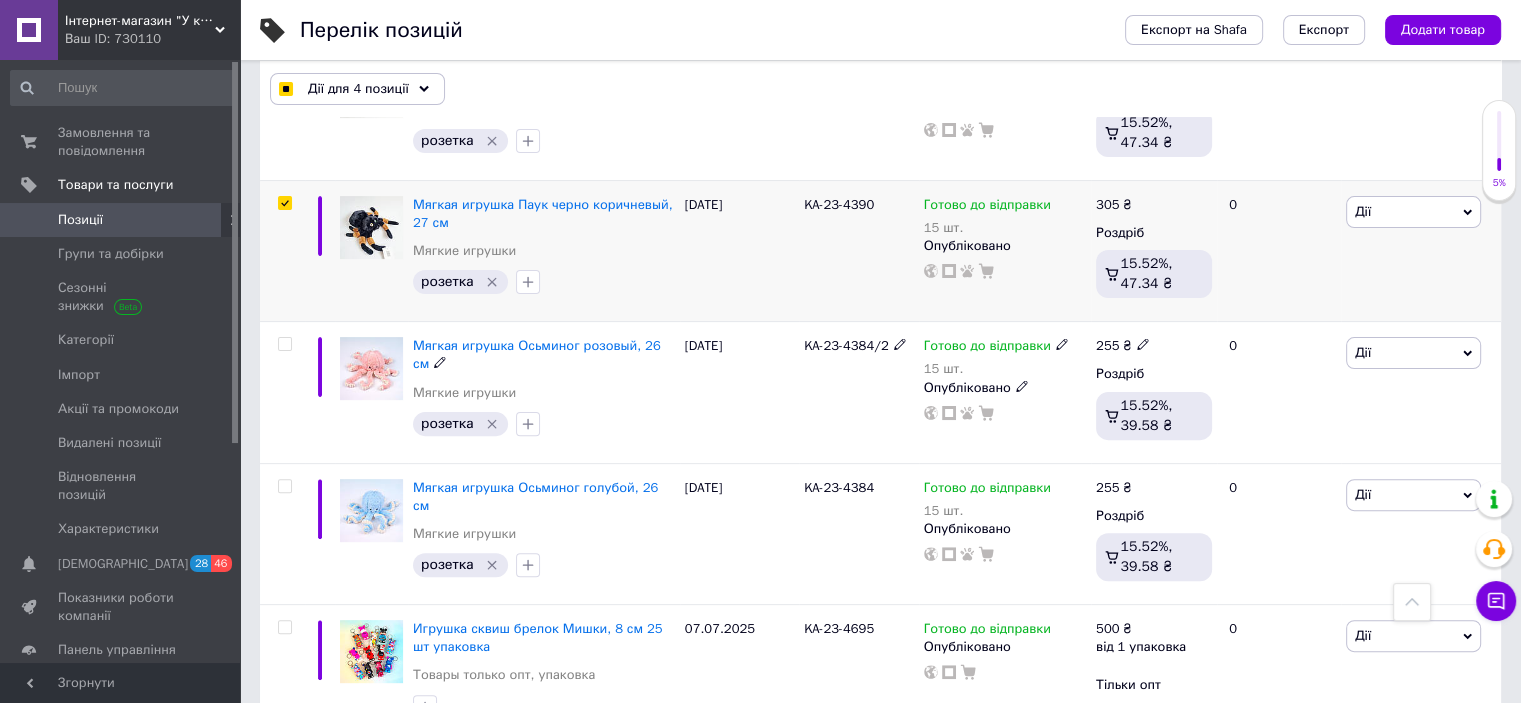 checkbox on "false" 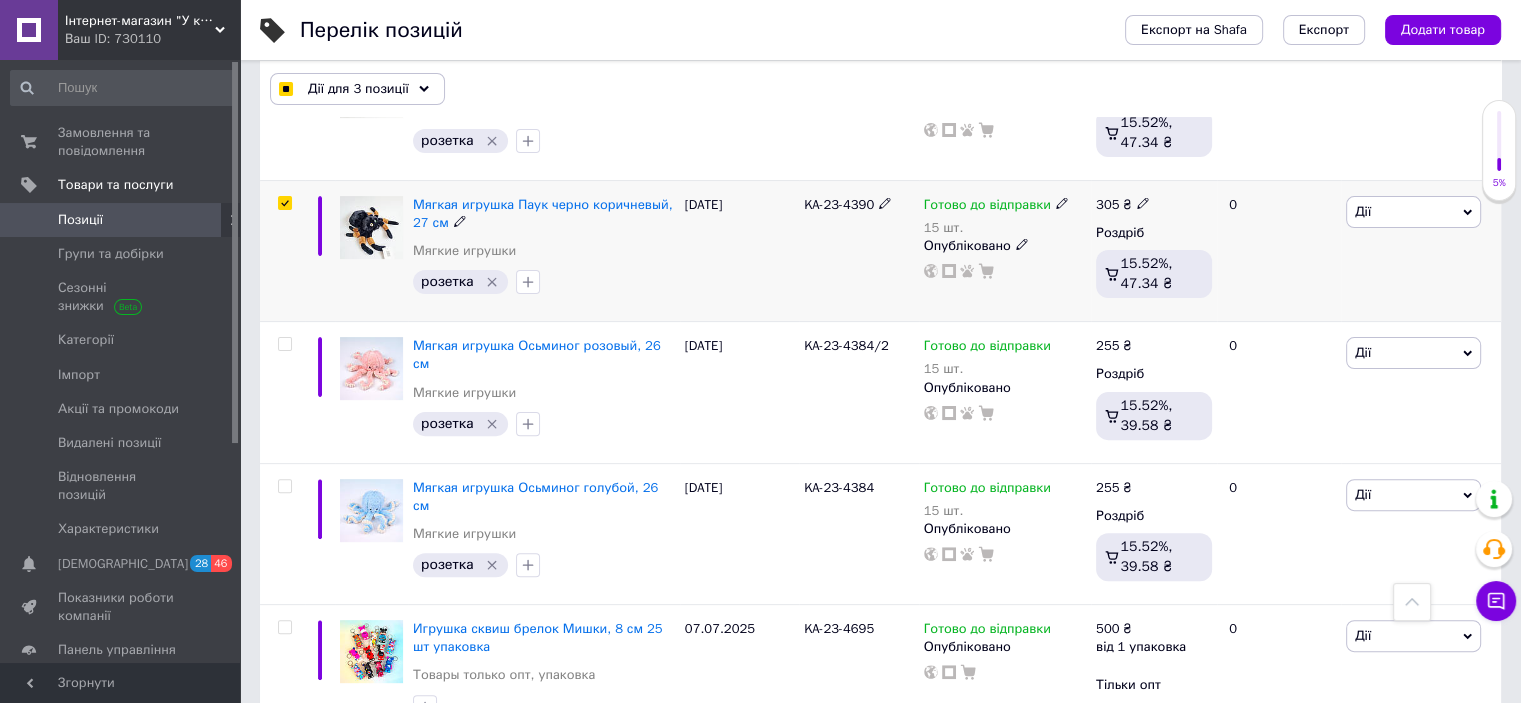 click at bounding box center [284, 203] 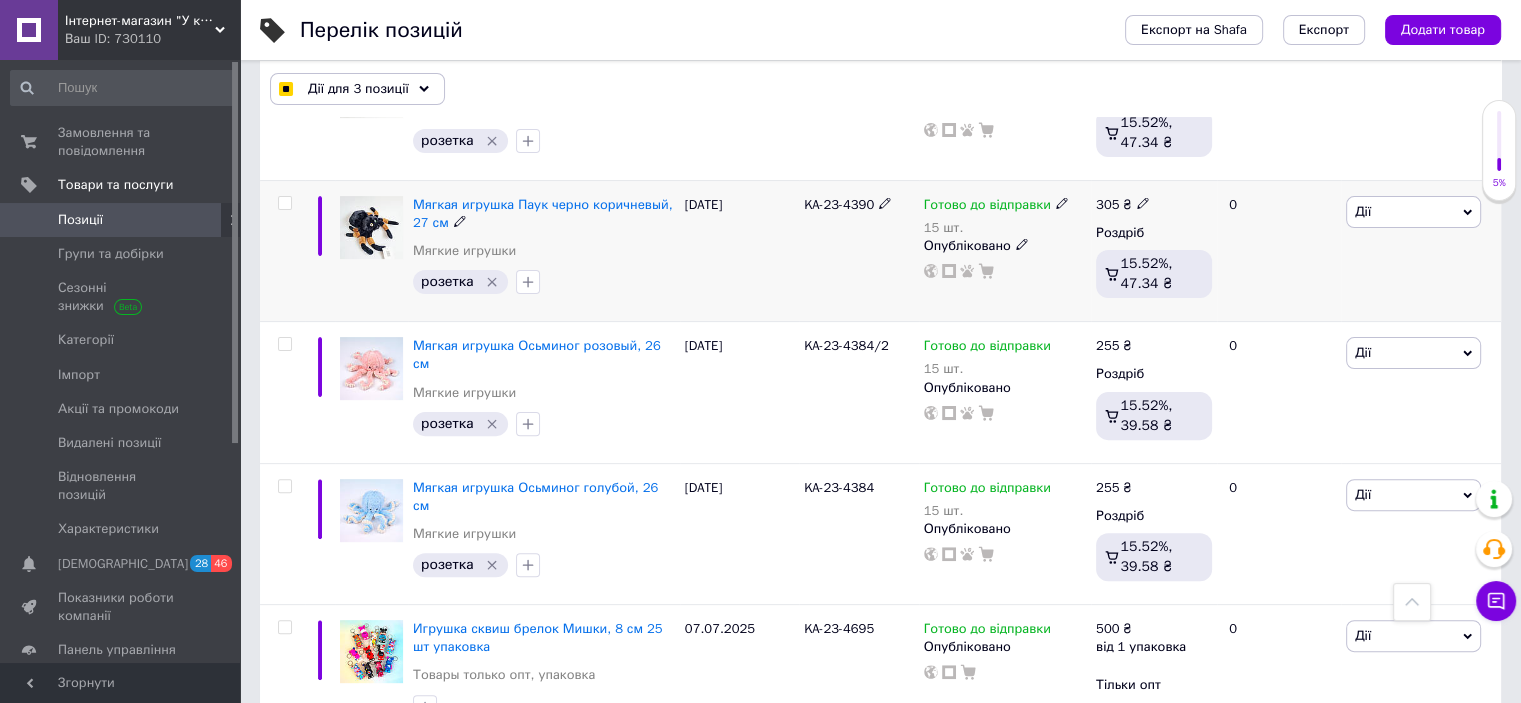 checkbox on "false" 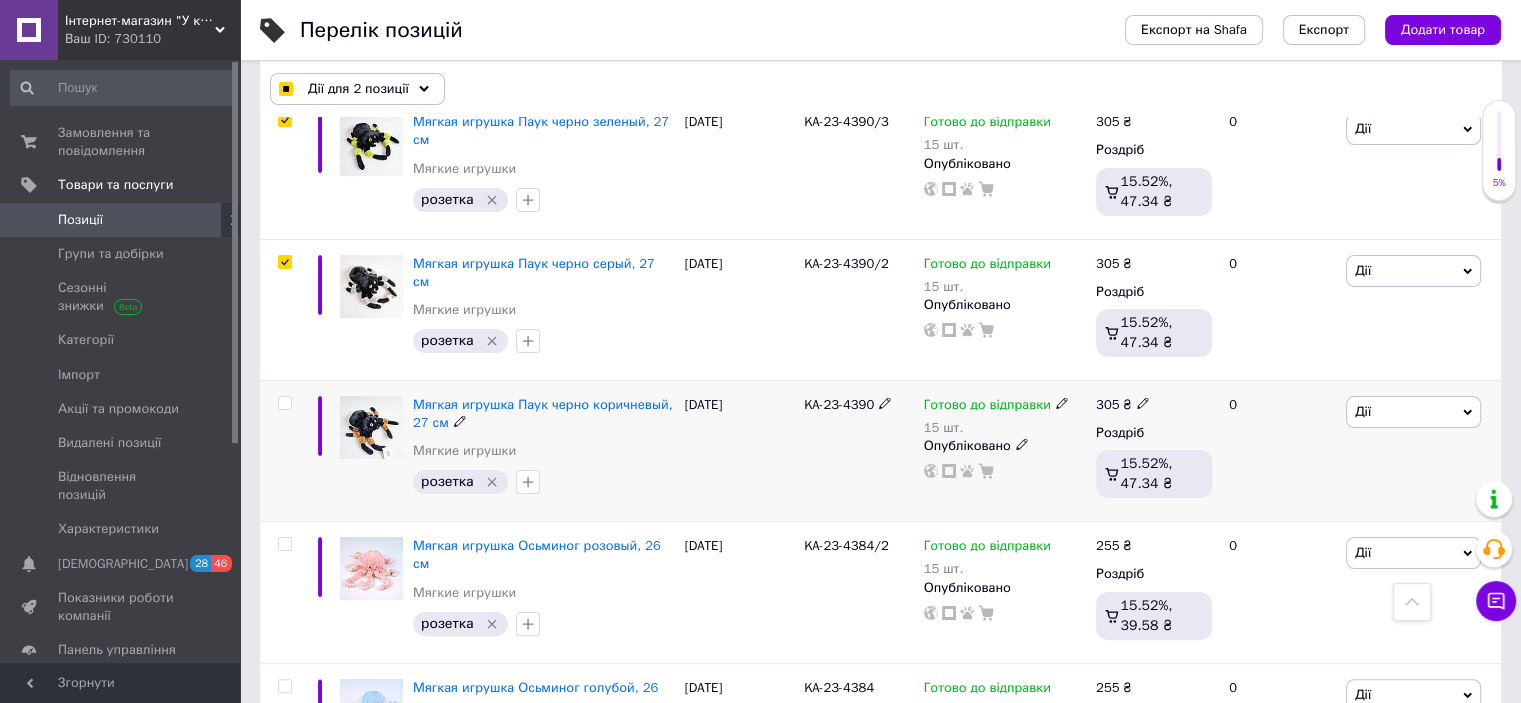 scroll, scrollTop: 266, scrollLeft: 0, axis: vertical 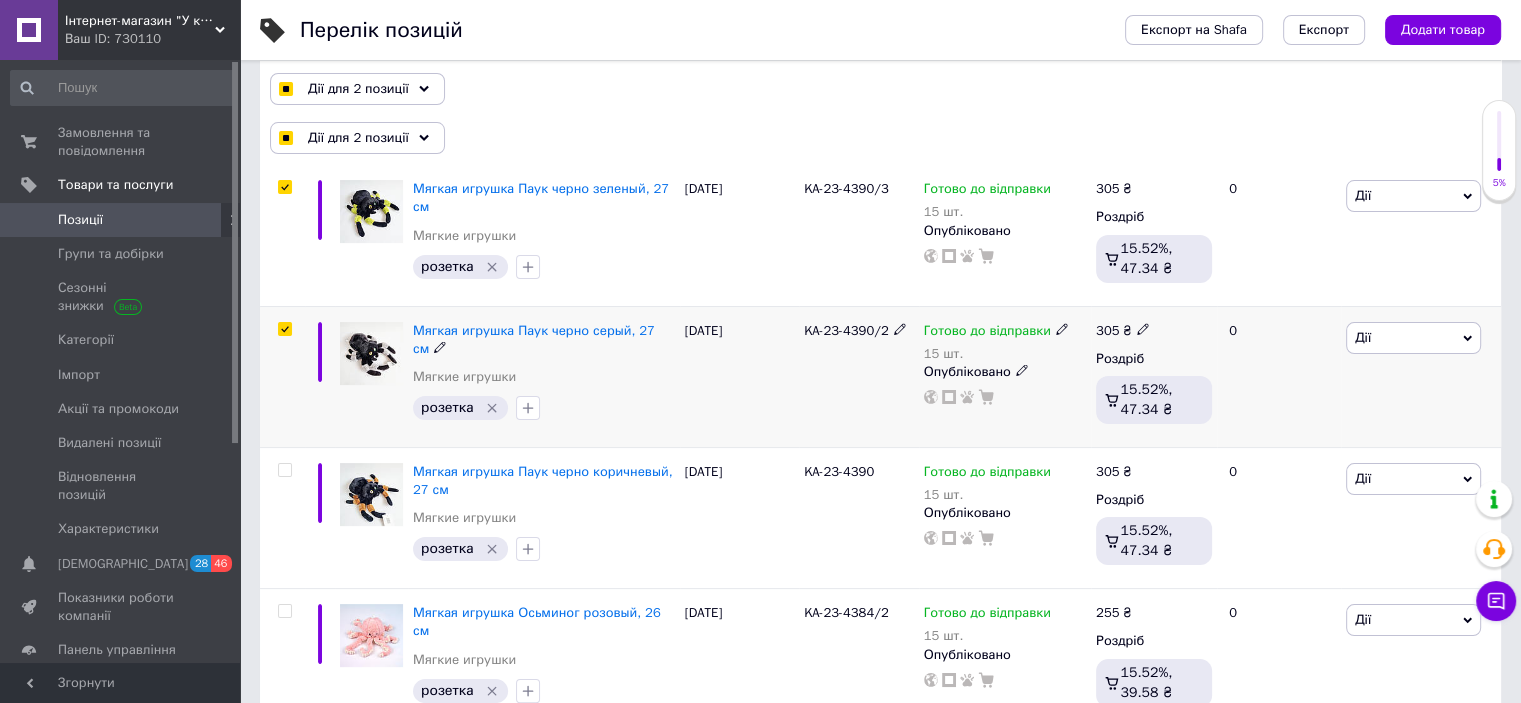 drag, startPoint x: 284, startPoint y: 331, endPoint x: 282, endPoint y: 217, distance: 114.01754 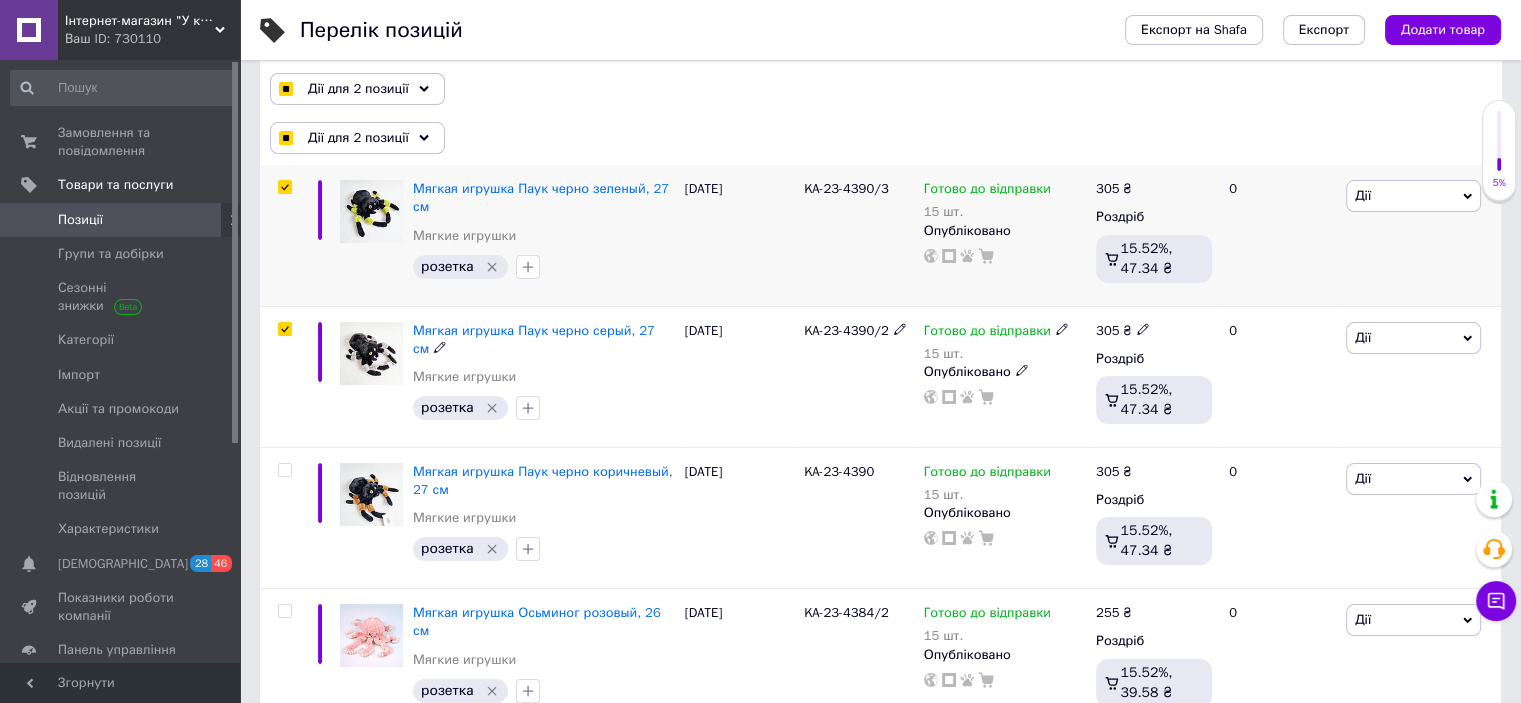 click at bounding box center [284, 329] 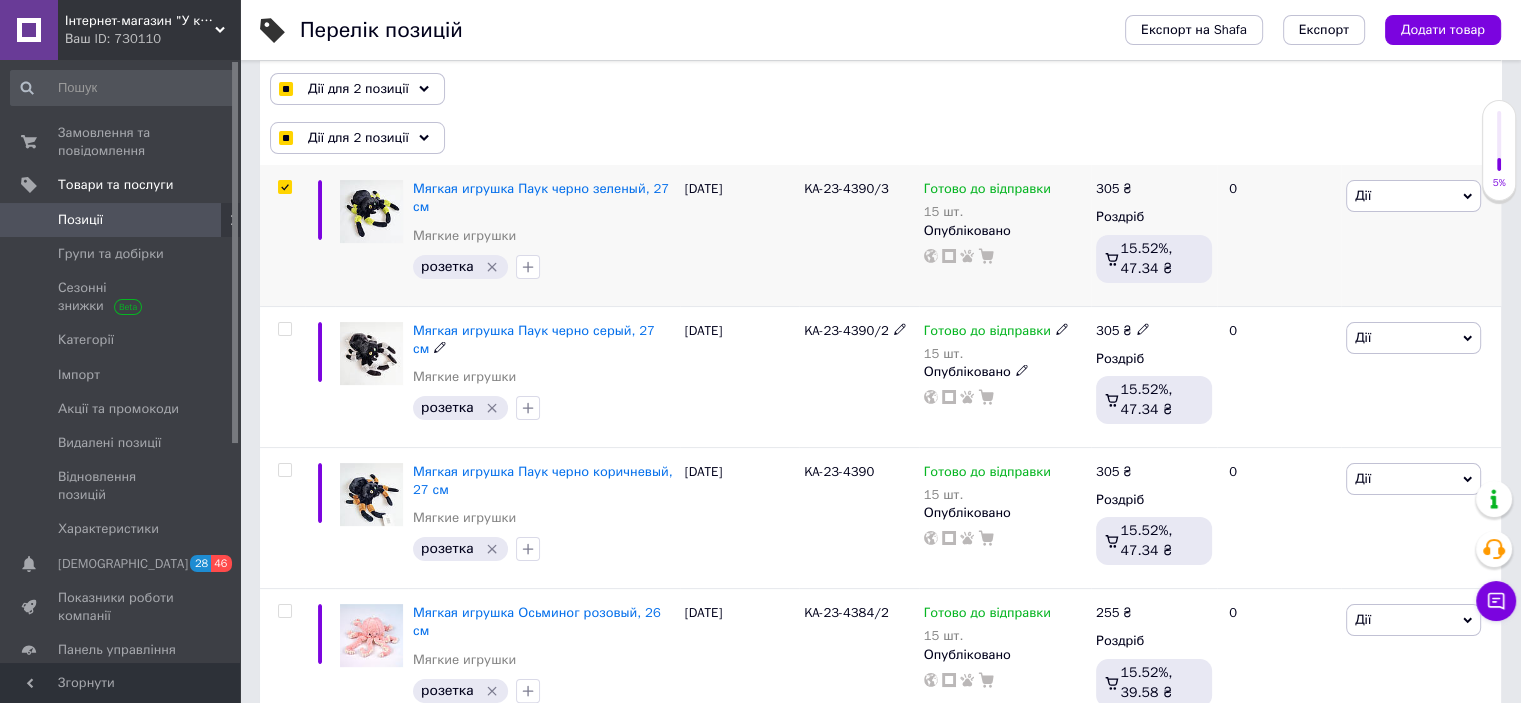 checkbox on "false" 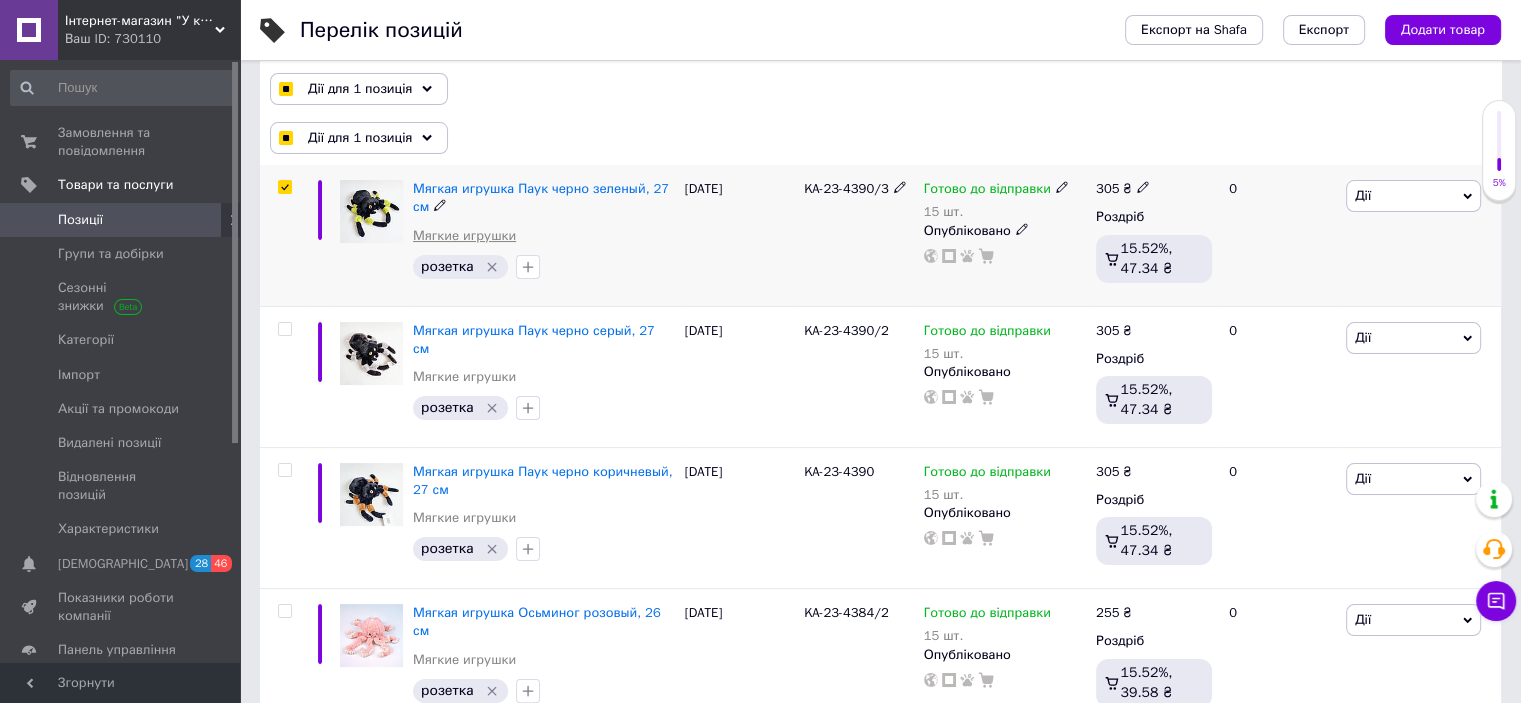 click at bounding box center (285, 187) 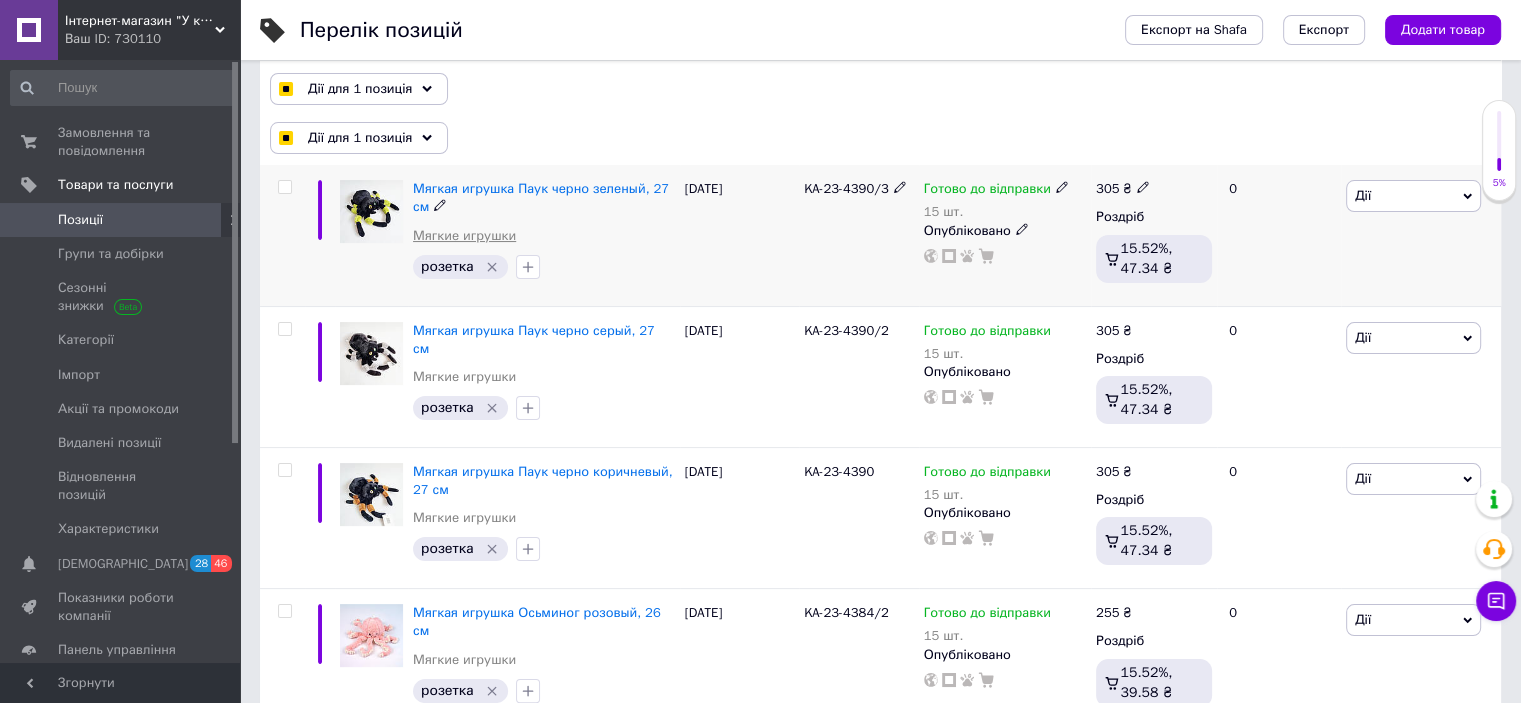 checkbox on "false" 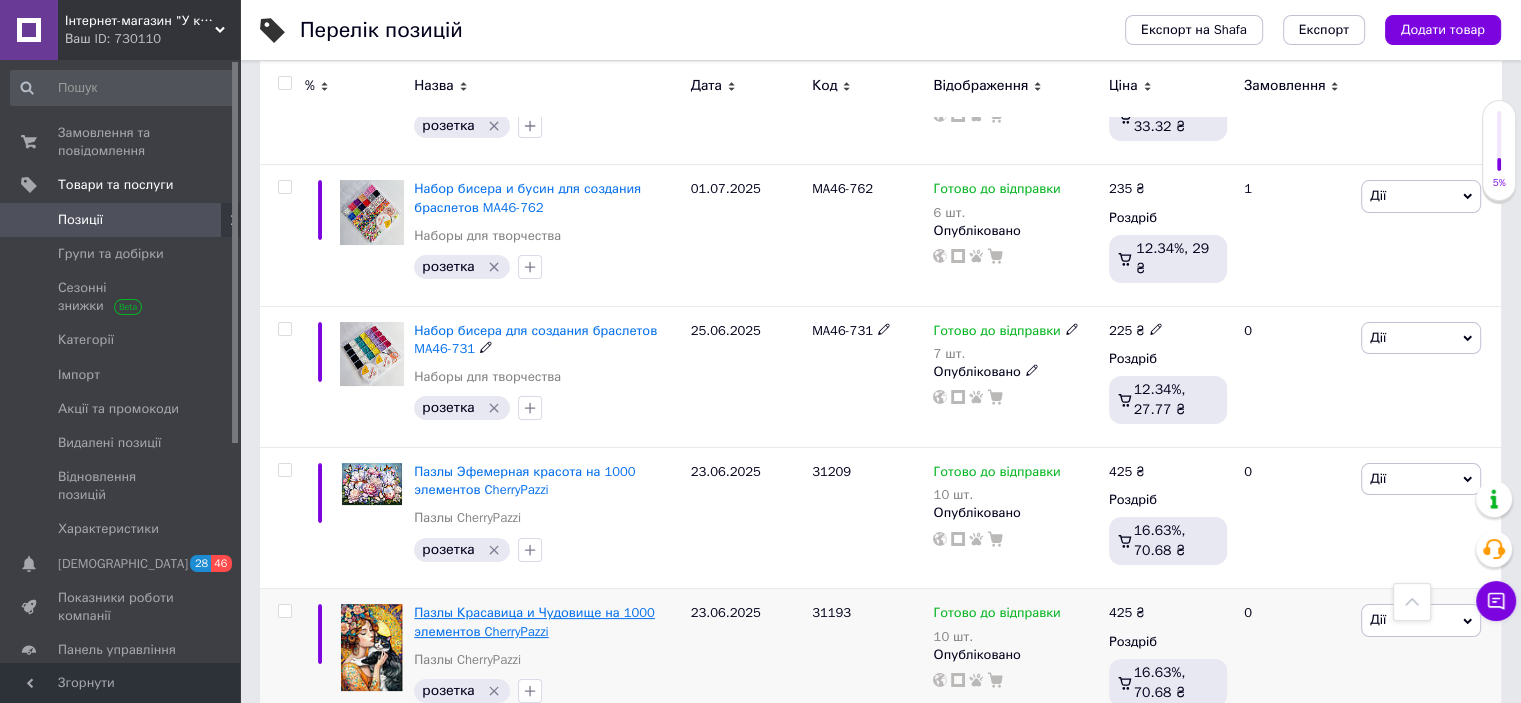 scroll, scrollTop: 15540, scrollLeft: 0, axis: vertical 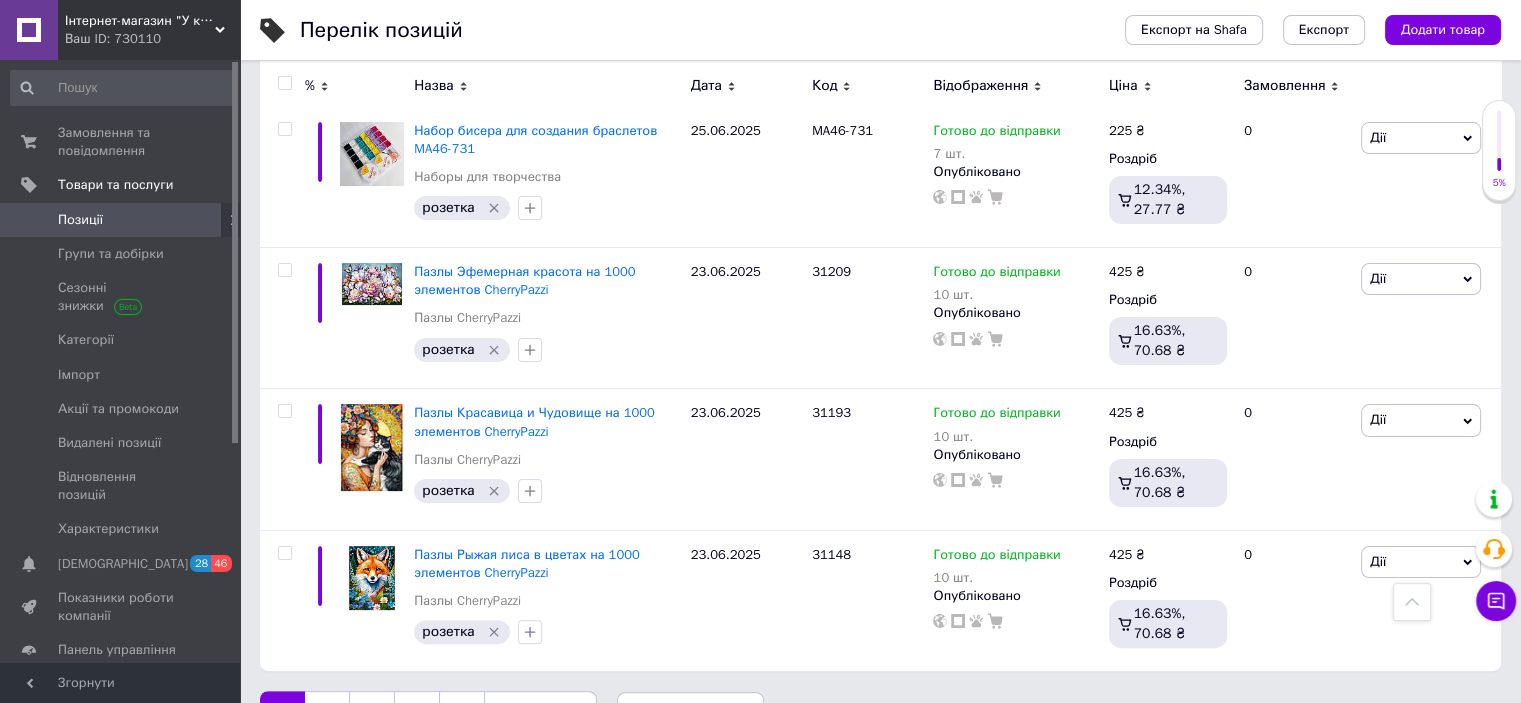 click on "по 100 позицій" at bounding box center (691, 712) 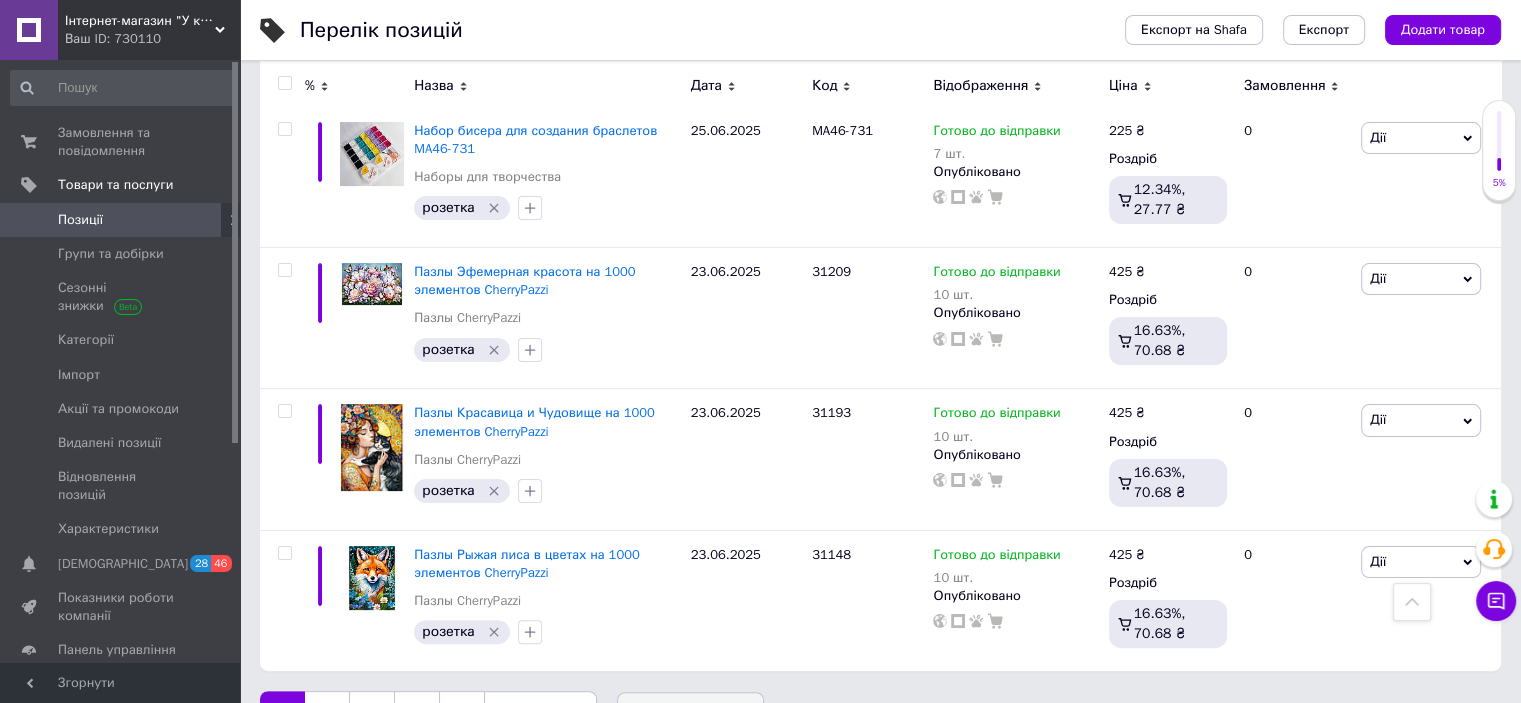 scroll, scrollTop: 15619, scrollLeft: 0, axis: vertical 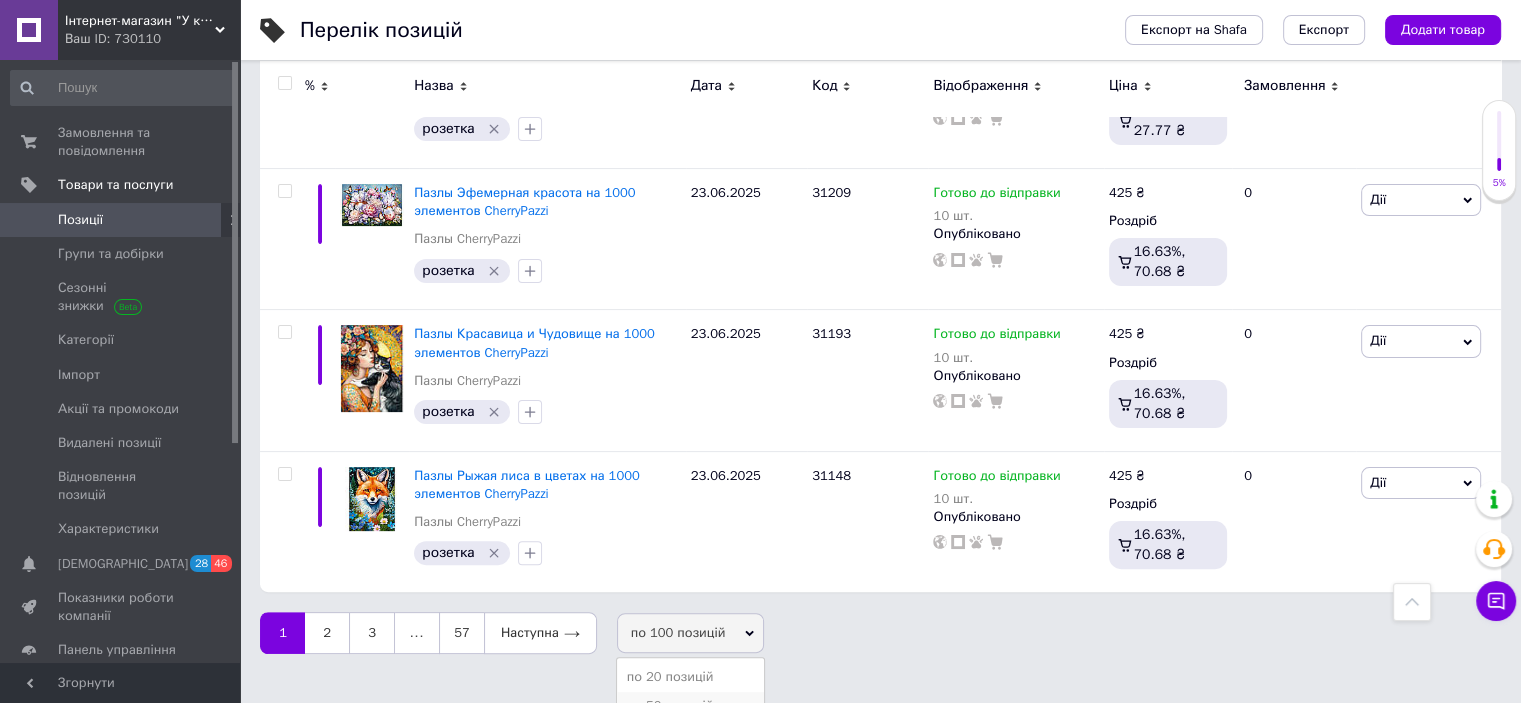 click on "по 50 позицій" at bounding box center [691, 706] 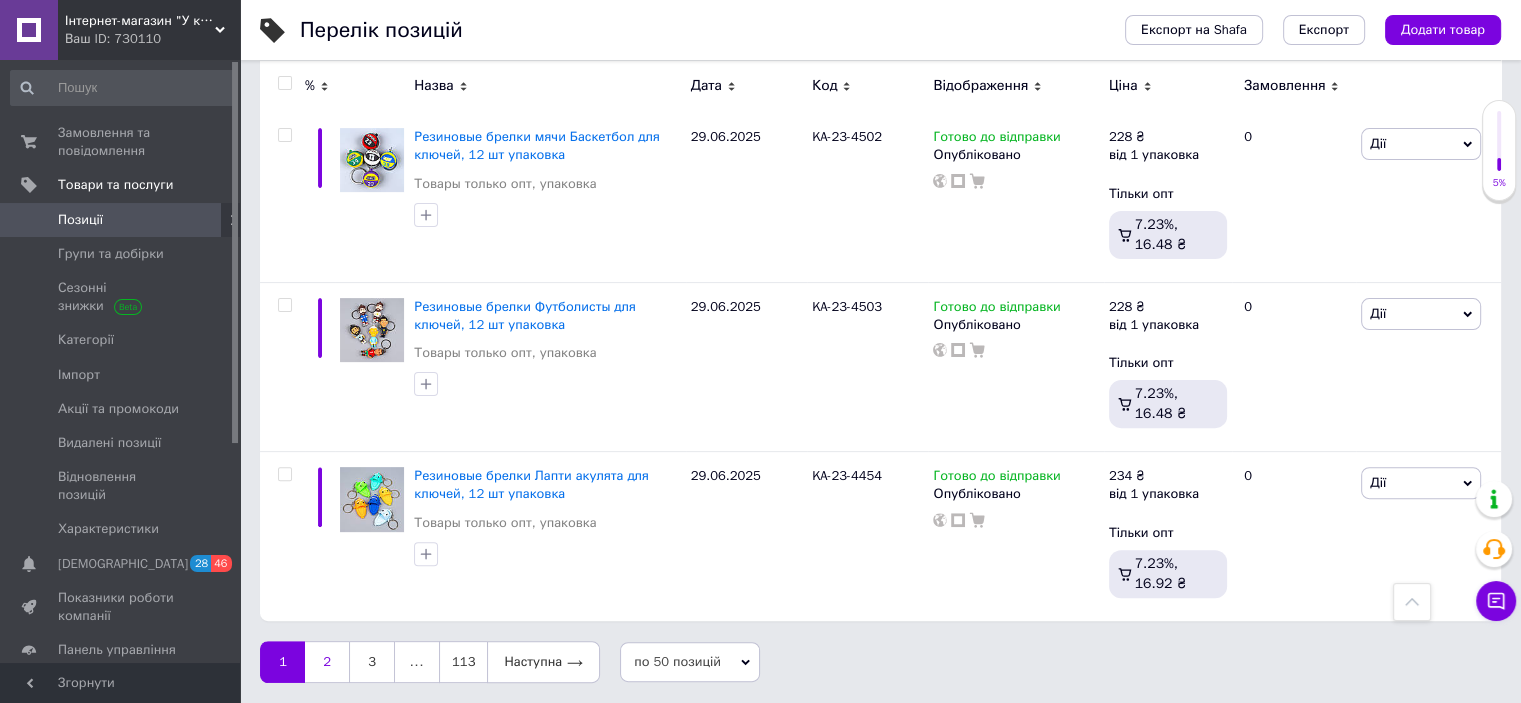 scroll, scrollTop: 8138, scrollLeft: 0, axis: vertical 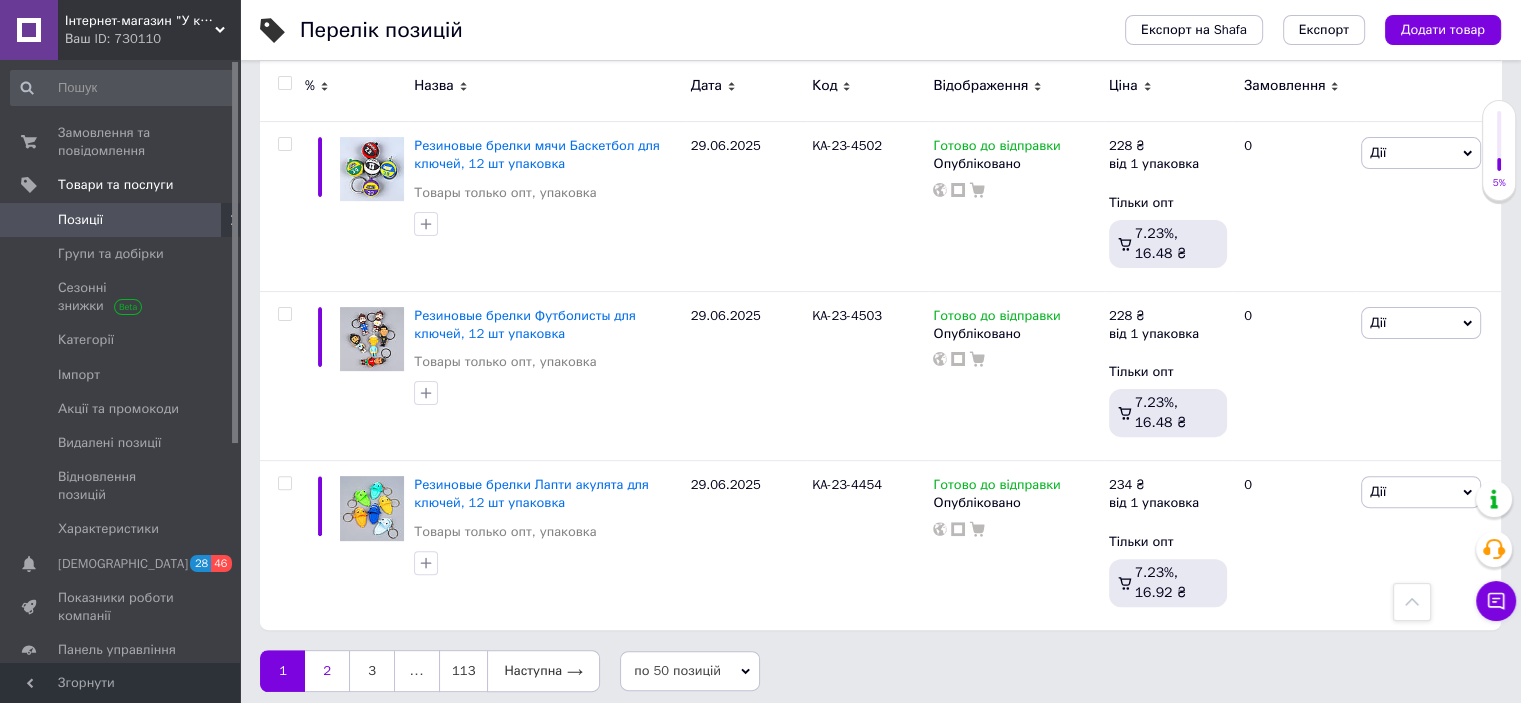 click on "2" at bounding box center (327, 671) 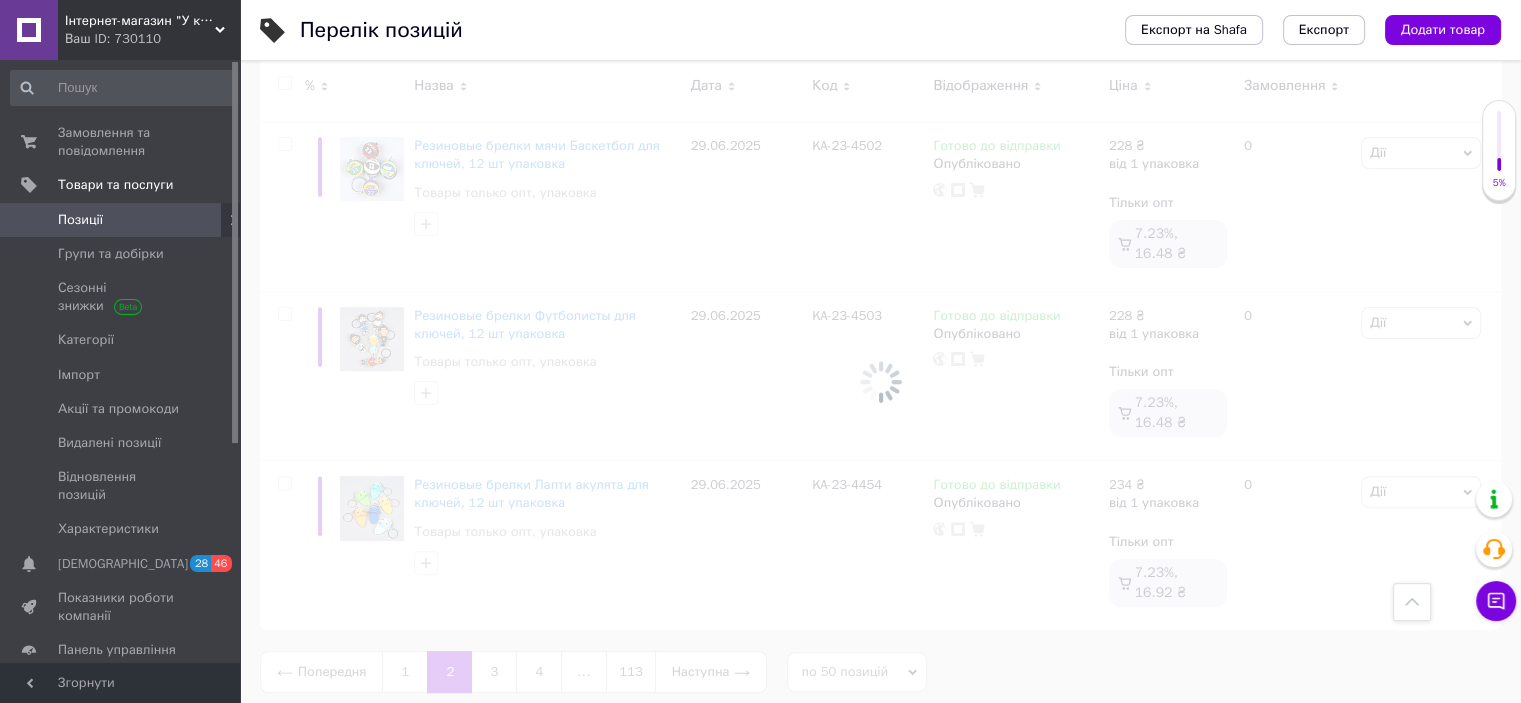scroll, scrollTop: 8139, scrollLeft: 0, axis: vertical 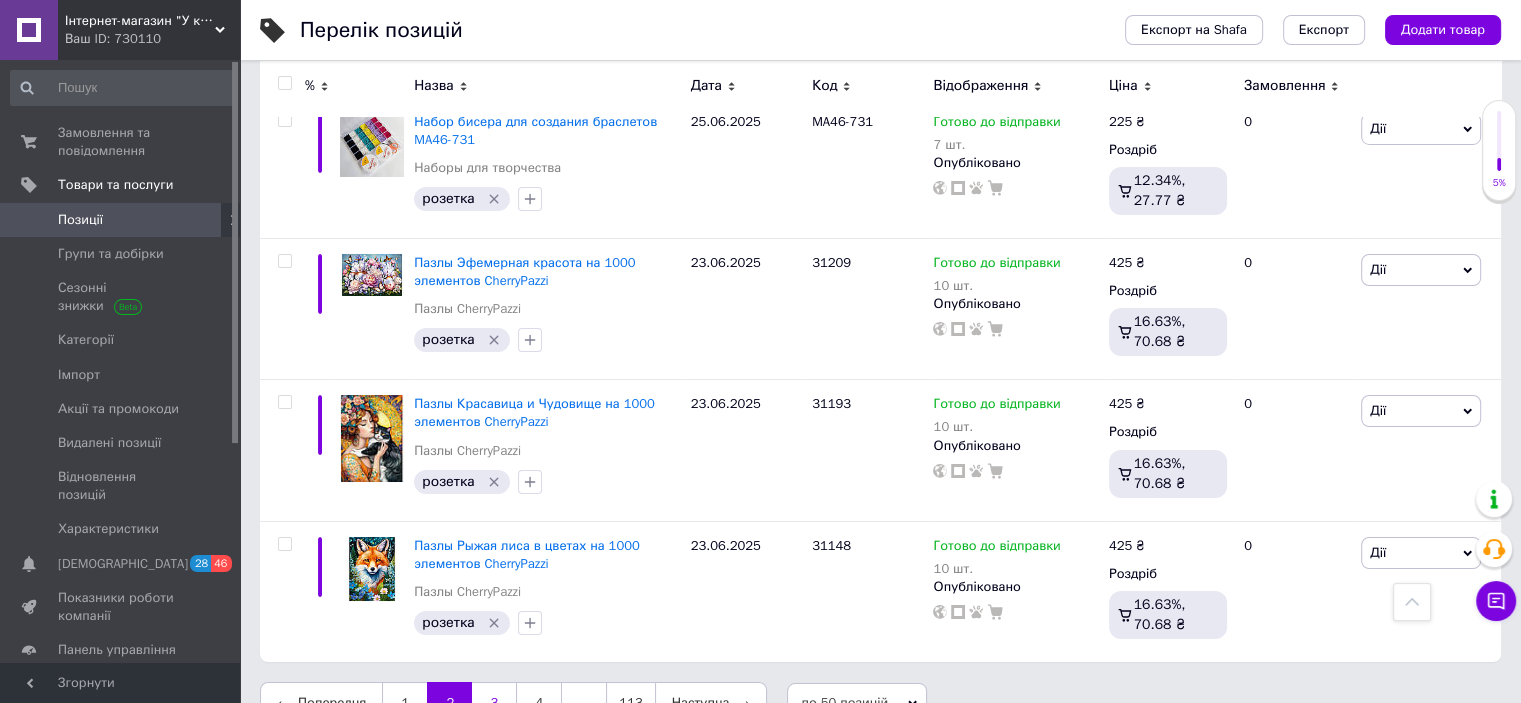 click on "3" at bounding box center (494, 703) 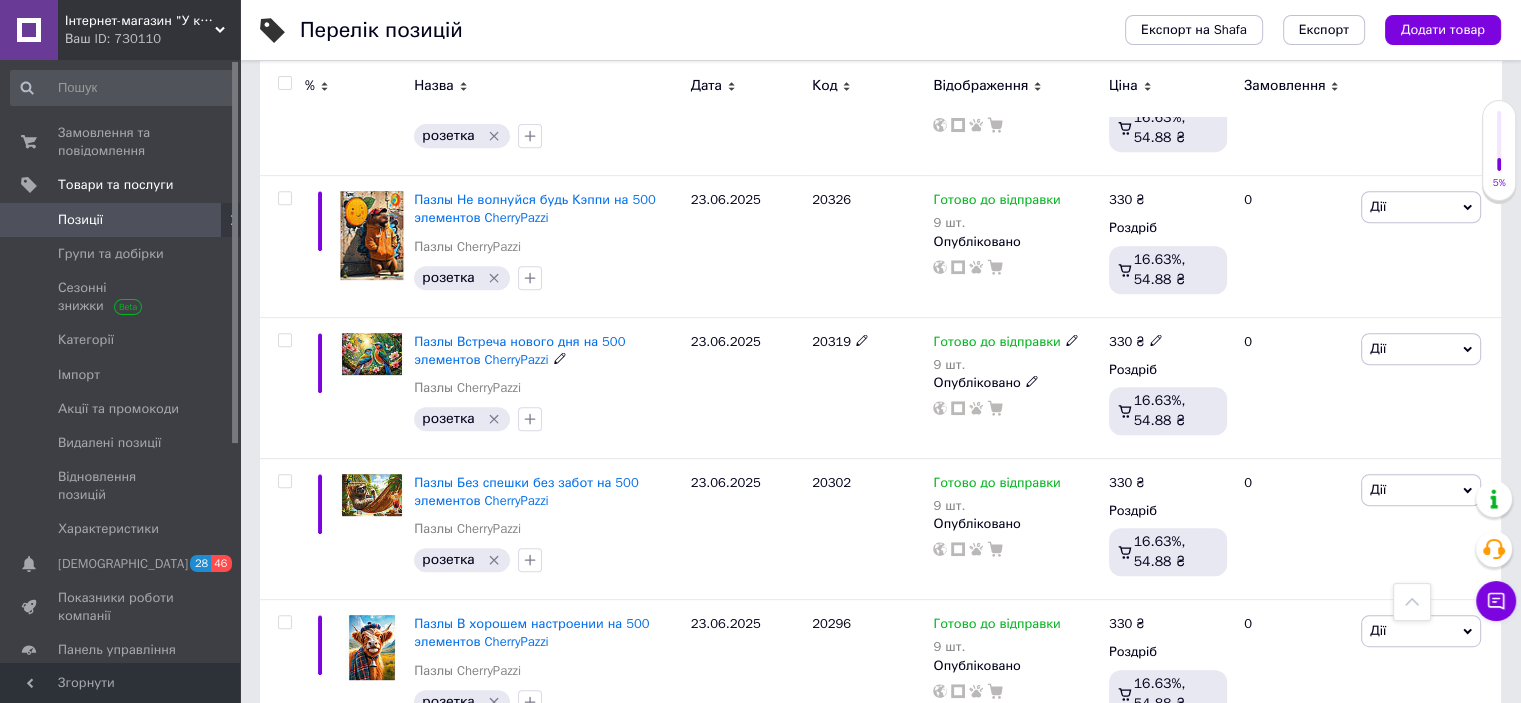 scroll, scrollTop: 1021, scrollLeft: 0, axis: vertical 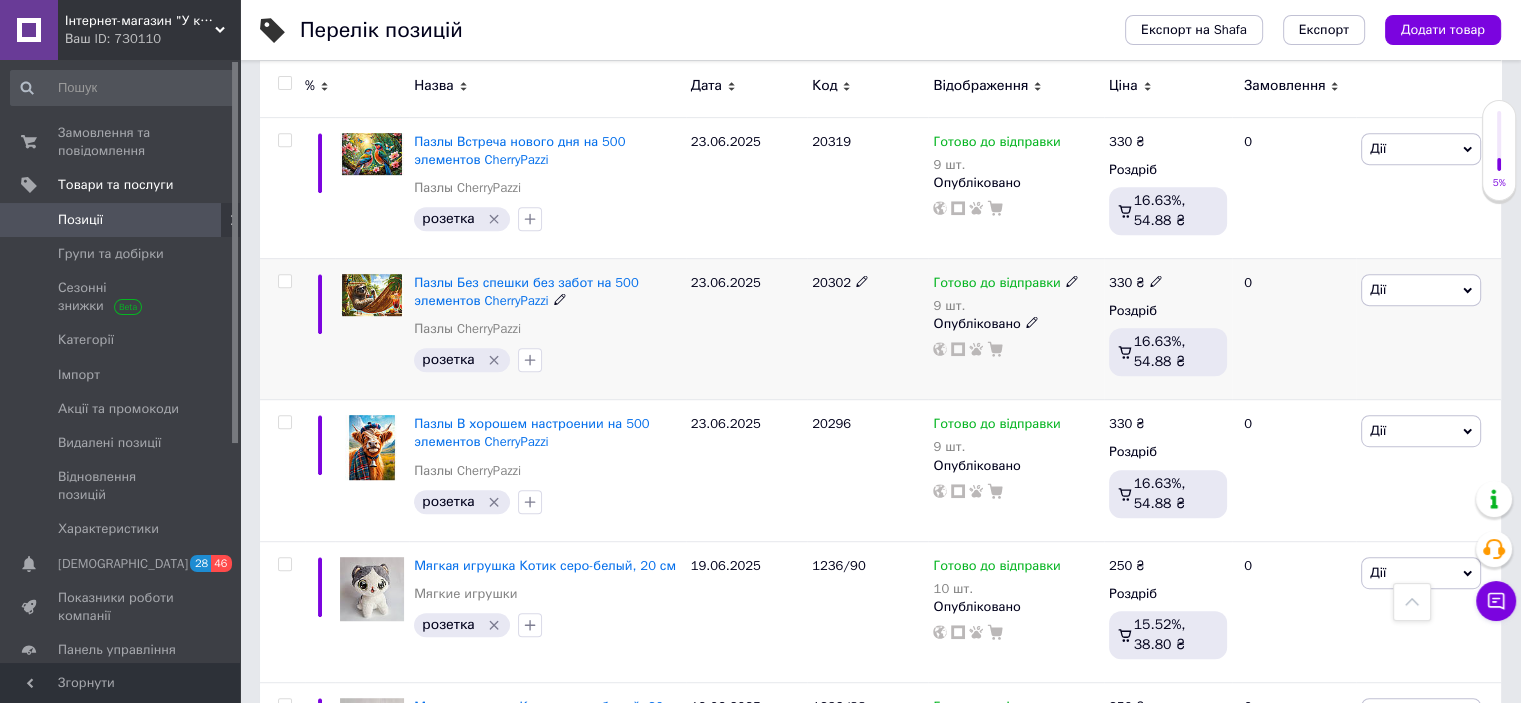 click at bounding box center (284, 281) 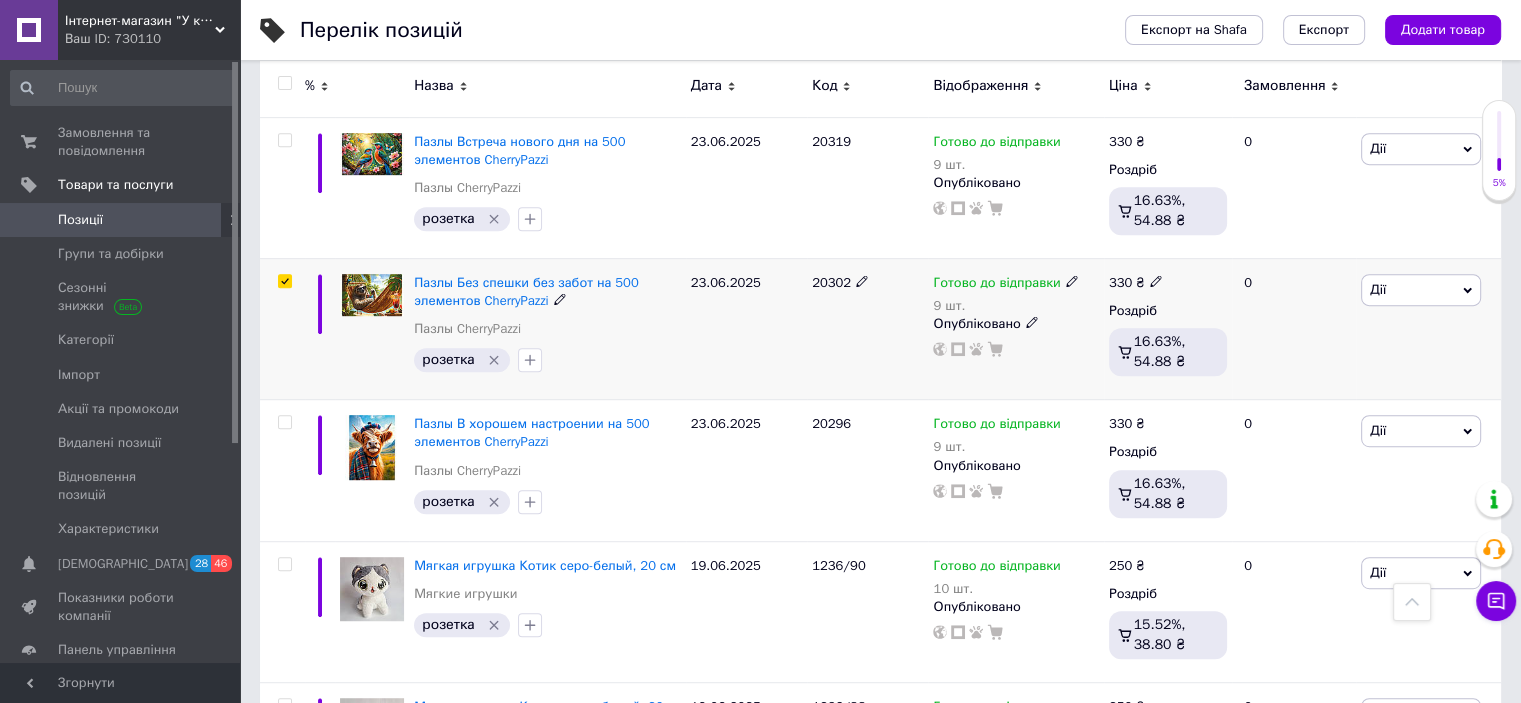 checkbox on "true" 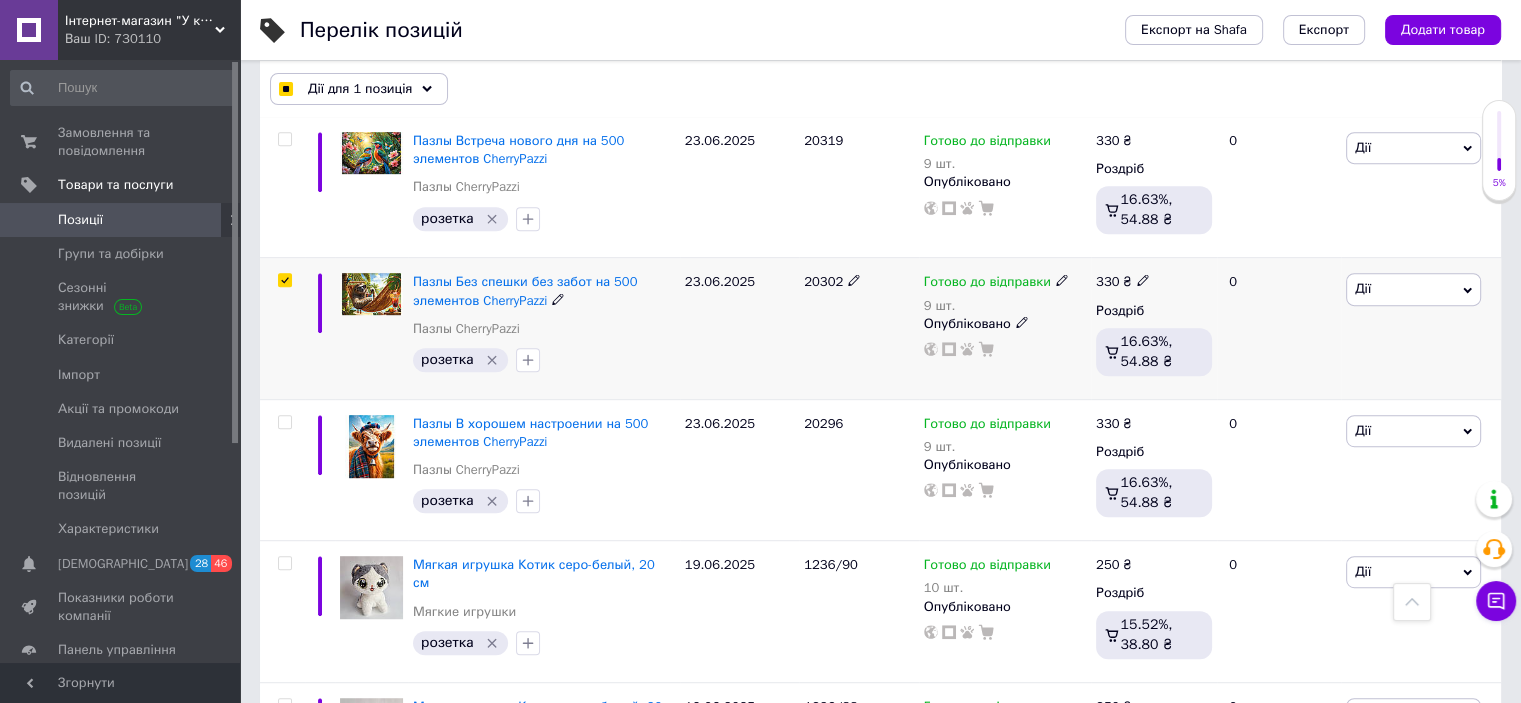 scroll, scrollTop: 821, scrollLeft: 0, axis: vertical 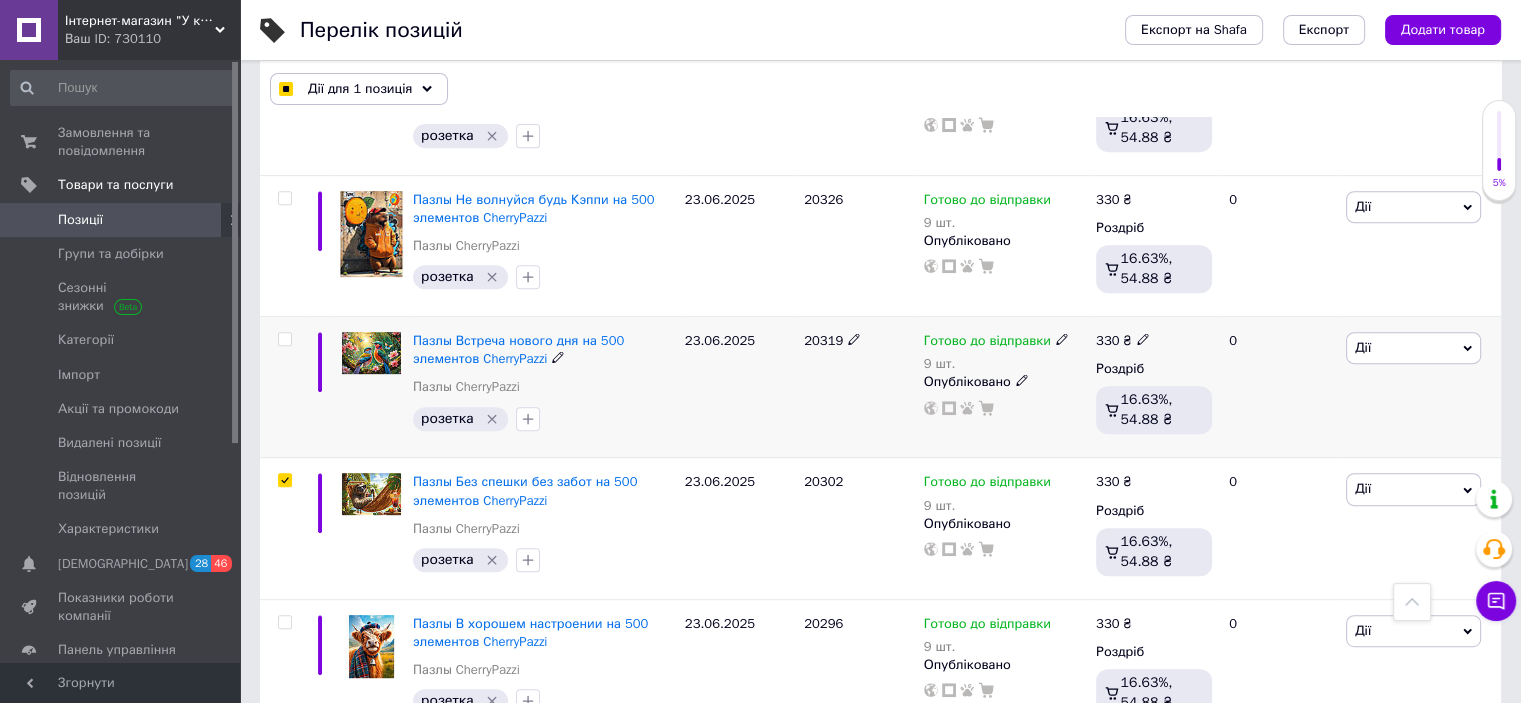 drag, startPoint x: 284, startPoint y: 333, endPoint x: 284, endPoint y: 321, distance: 12 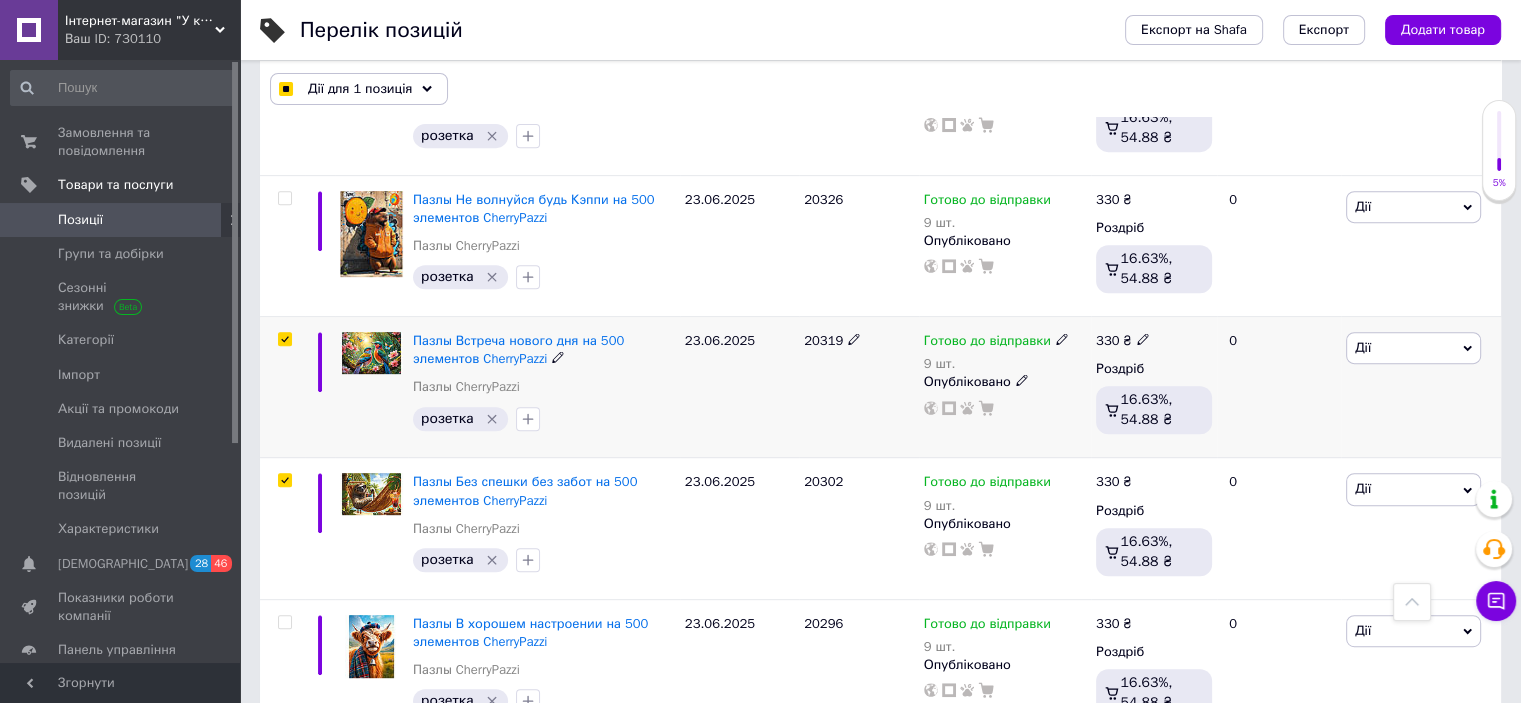 checkbox on "true" 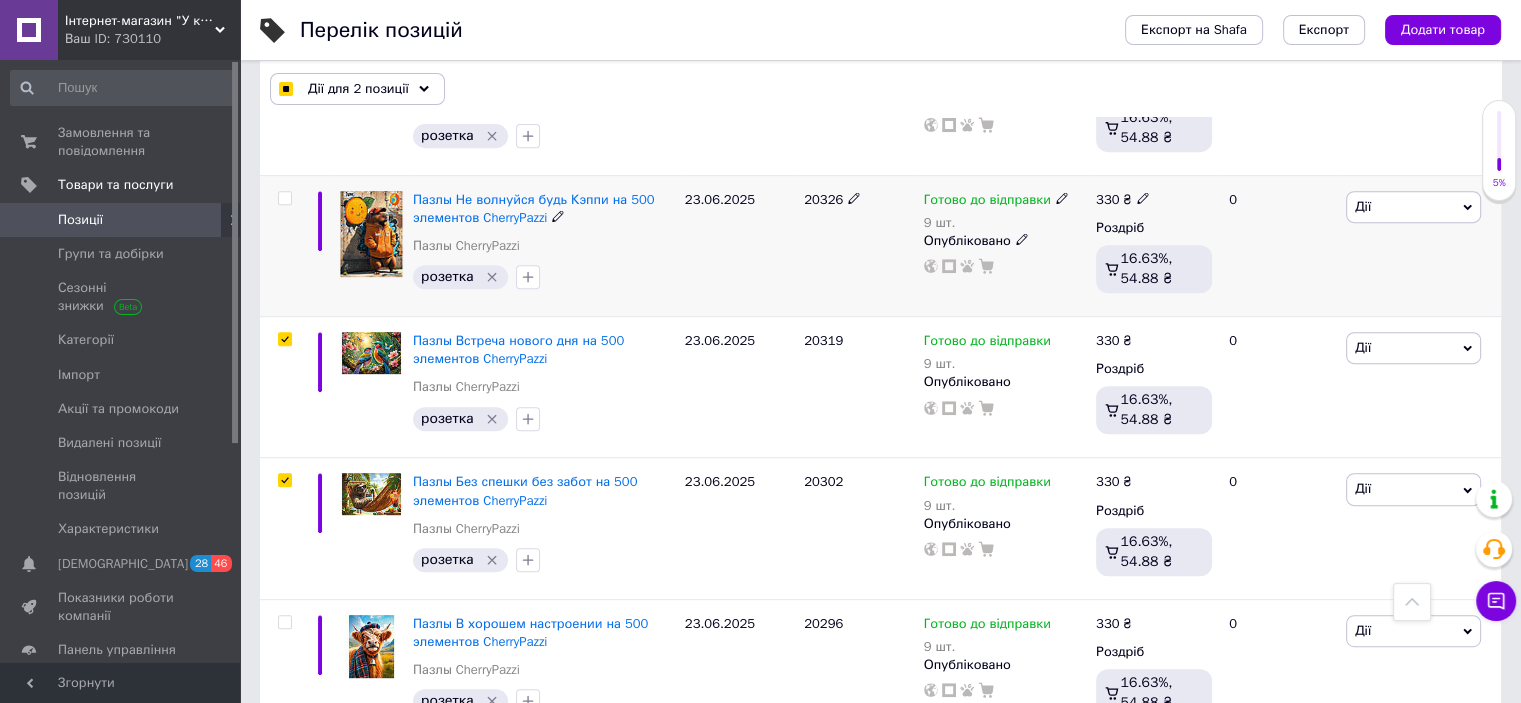 click at bounding box center [284, 198] 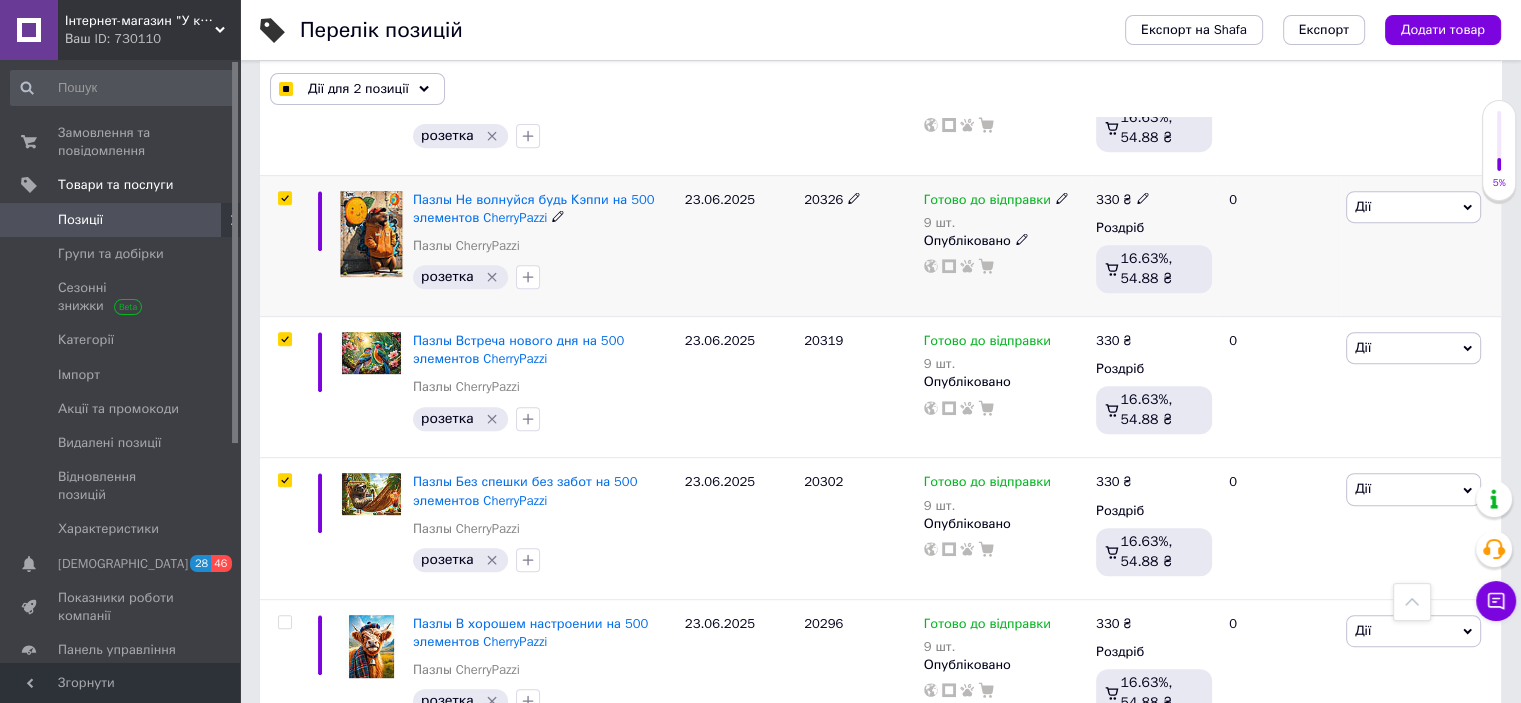 checkbox on "true" 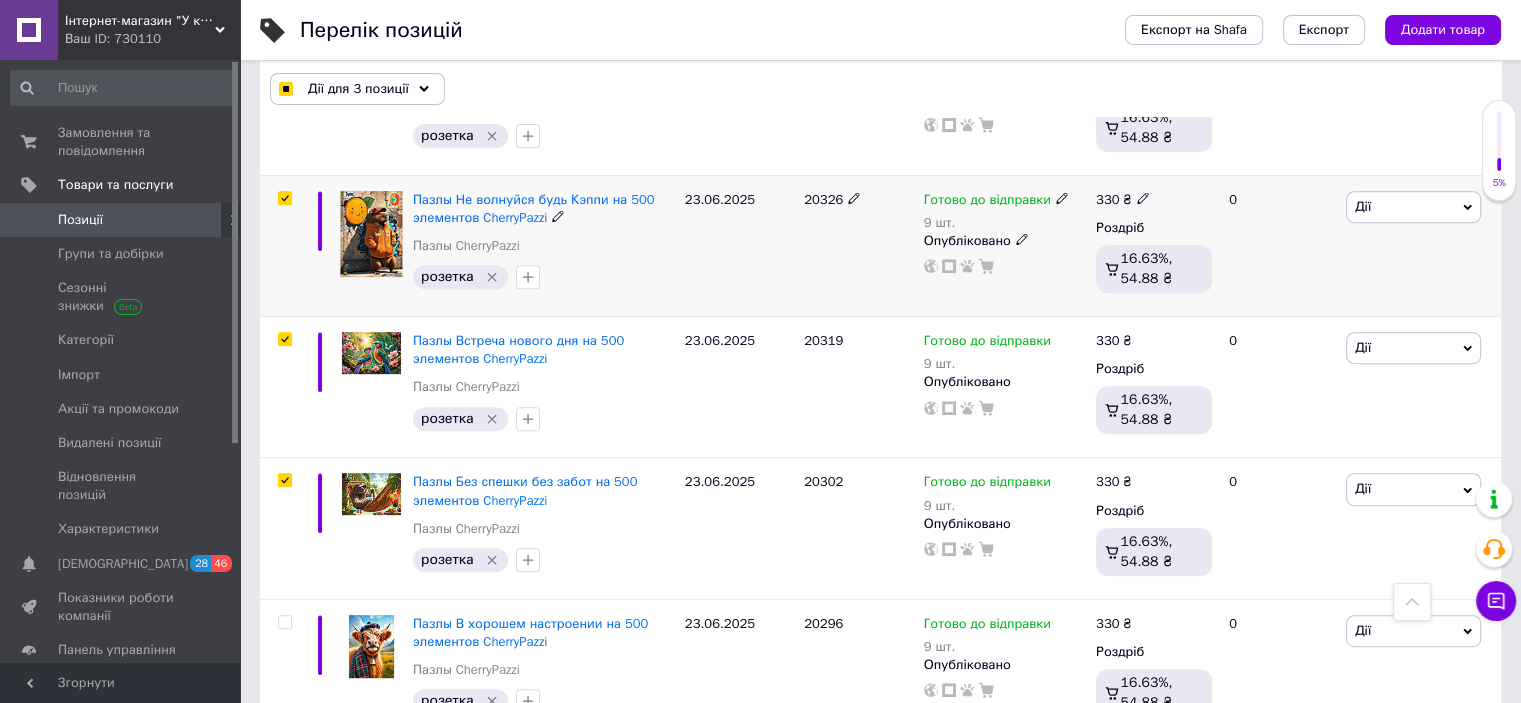 scroll, scrollTop: 621, scrollLeft: 0, axis: vertical 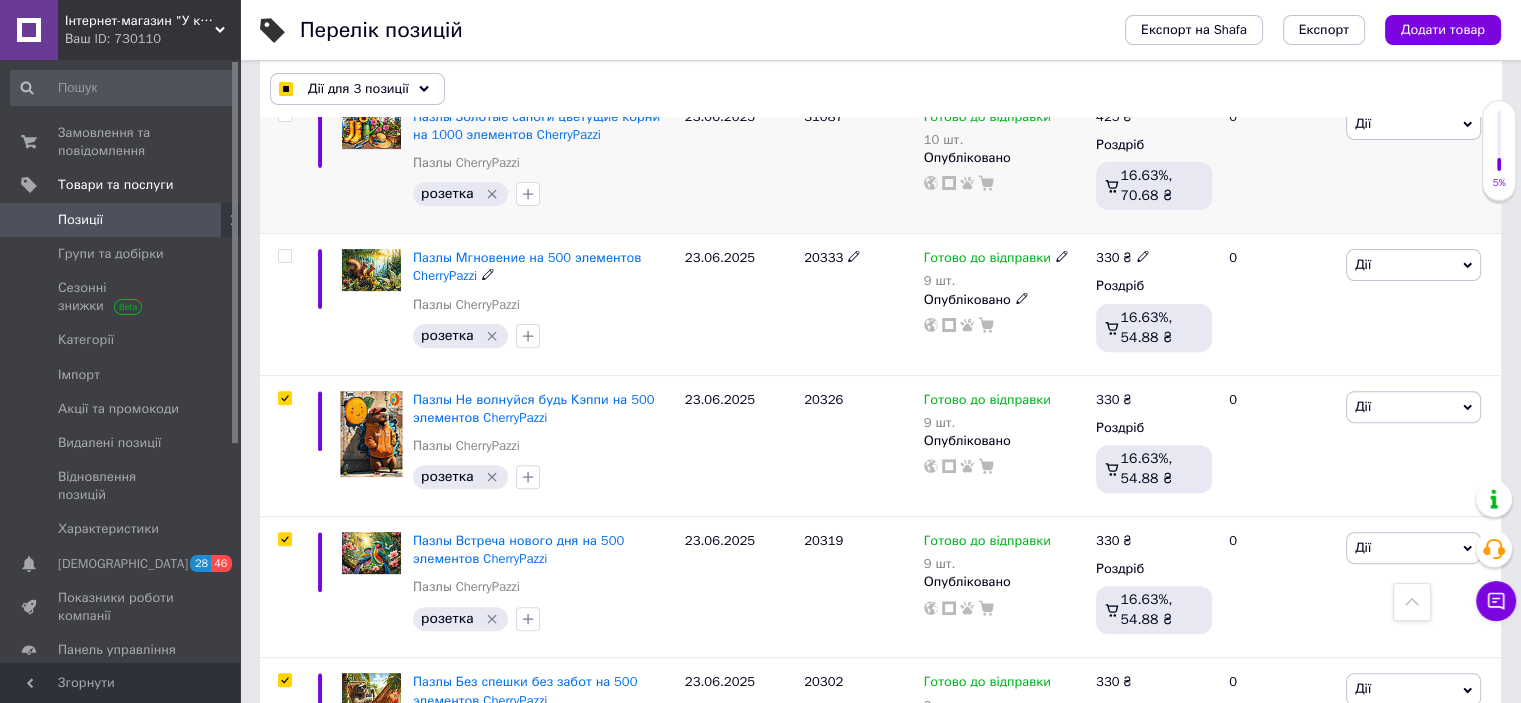 drag, startPoint x: 285, startPoint y: 248, endPoint x: 288, endPoint y: 181, distance: 67.06713 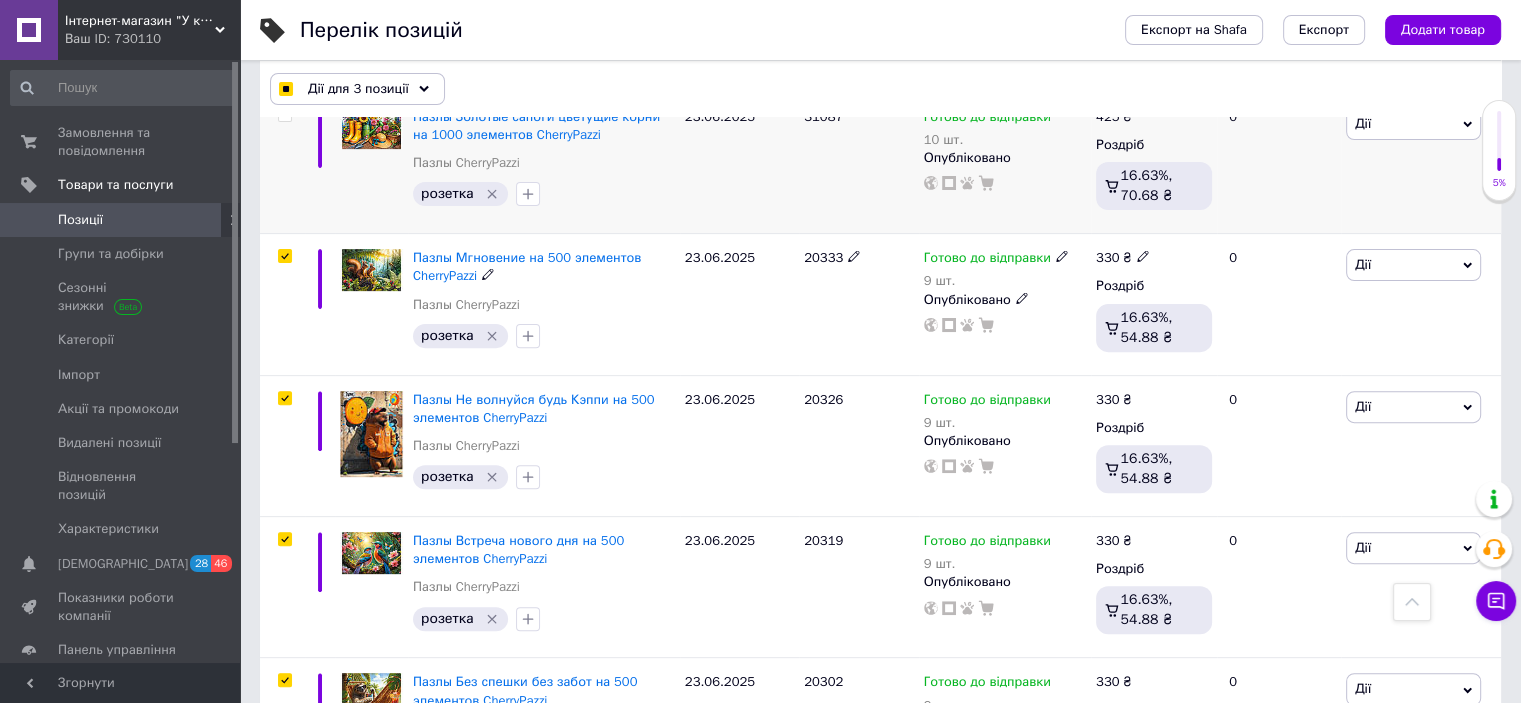 checkbox on "true" 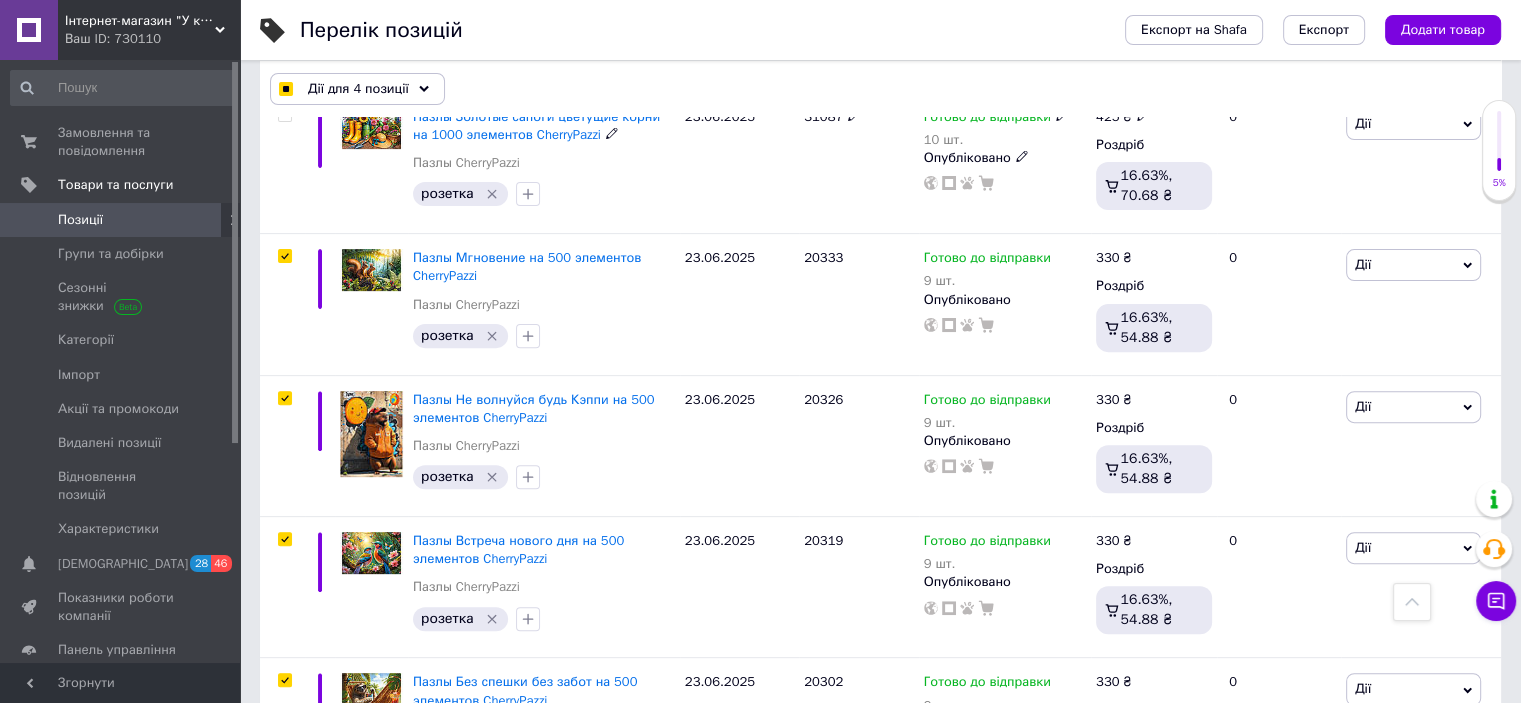 scroll, scrollTop: 488, scrollLeft: 0, axis: vertical 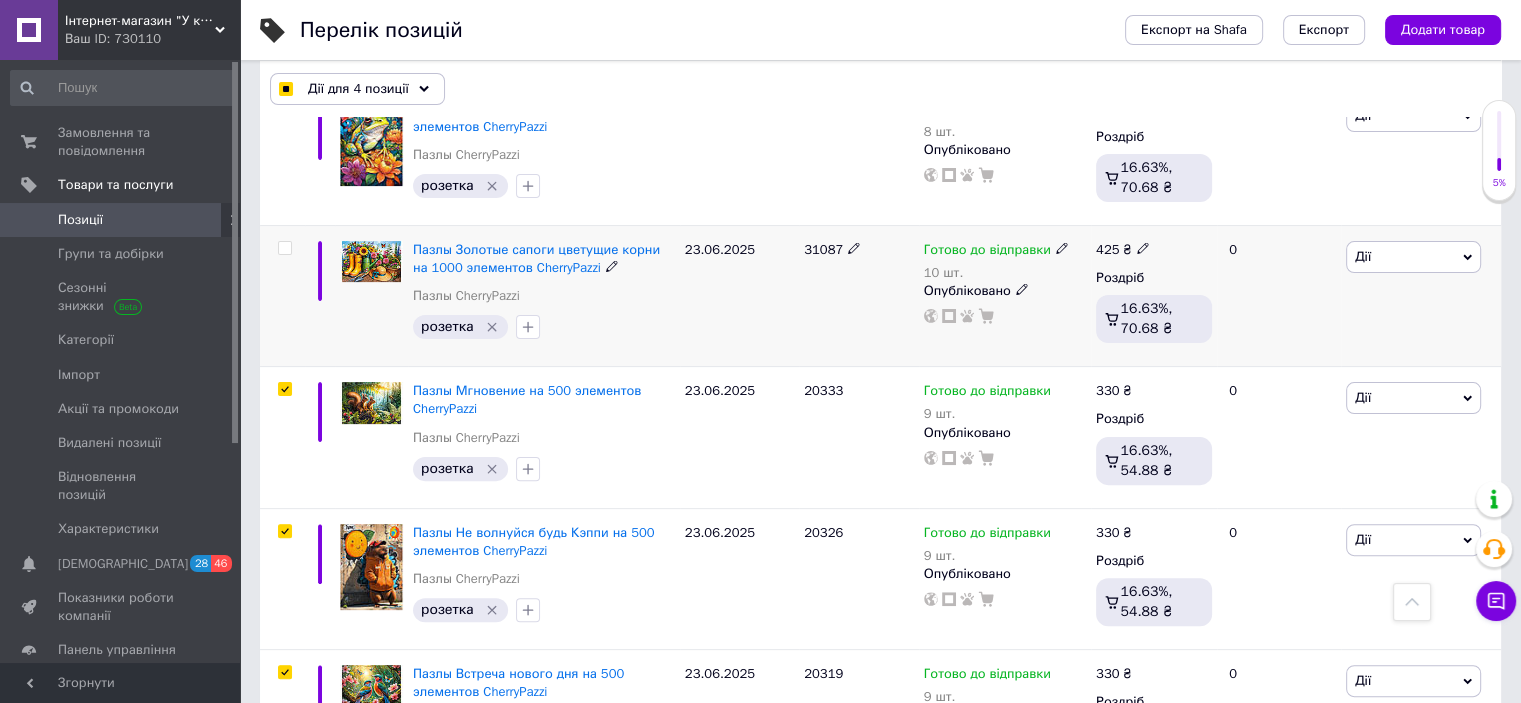 click at bounding box center [284, 248] 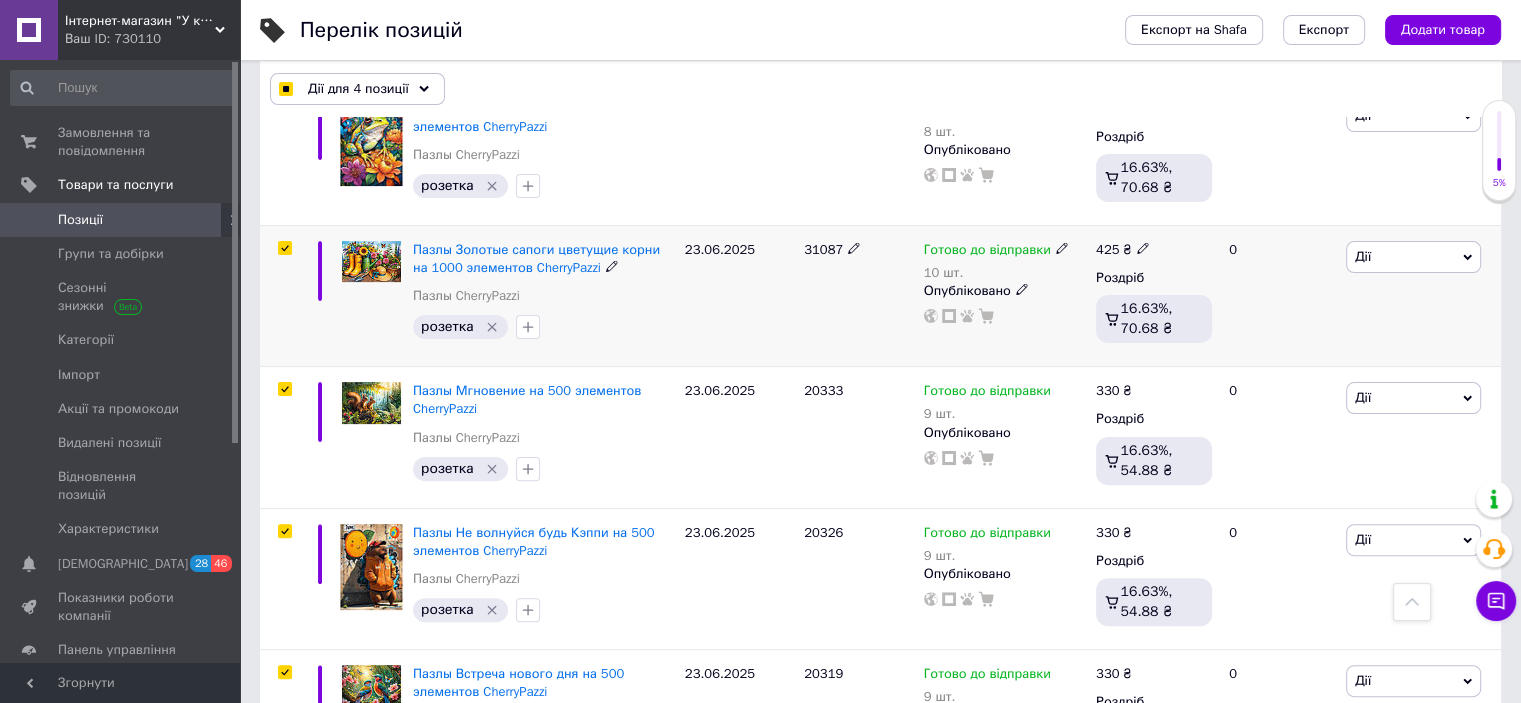 checkbox on "true" 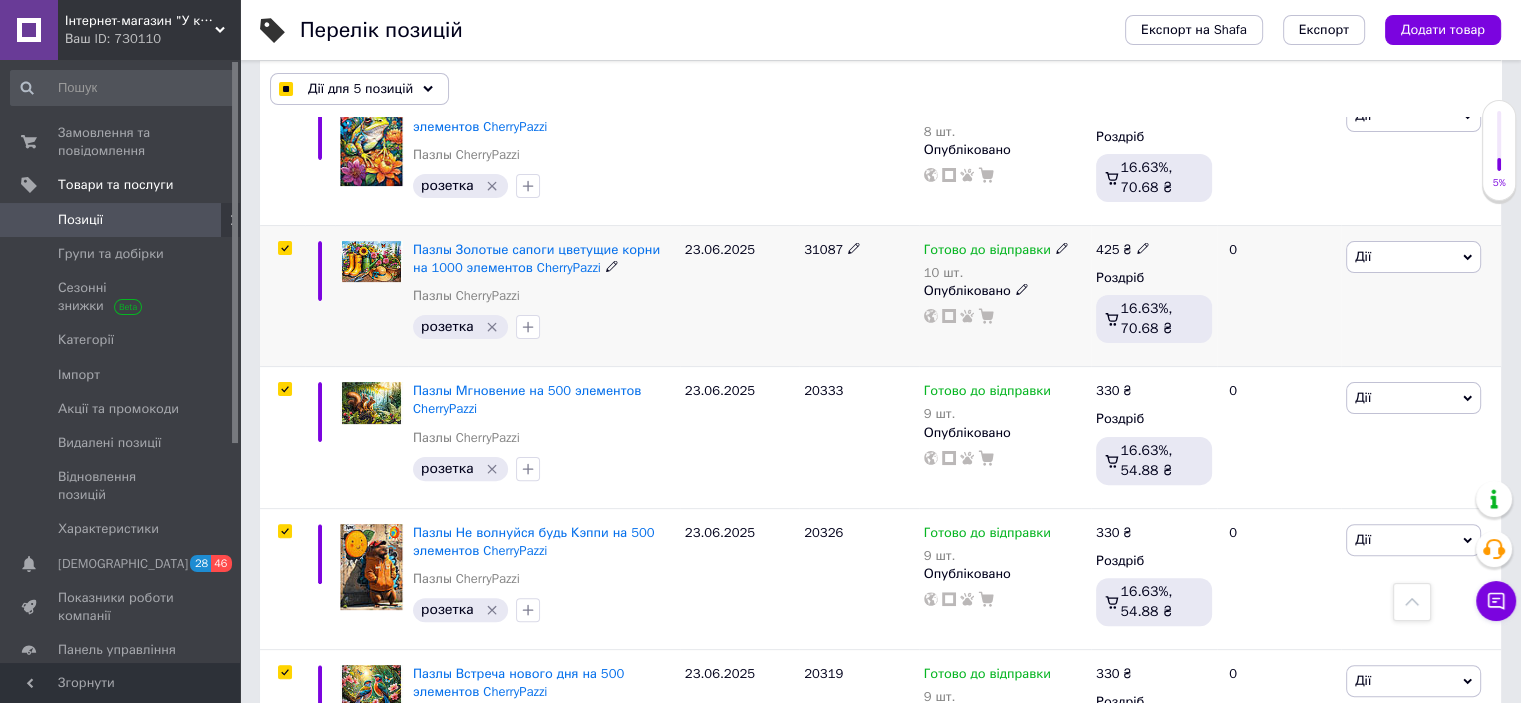 scroll, scrollTop: 288, scrollLeft: 0, axis: vertical 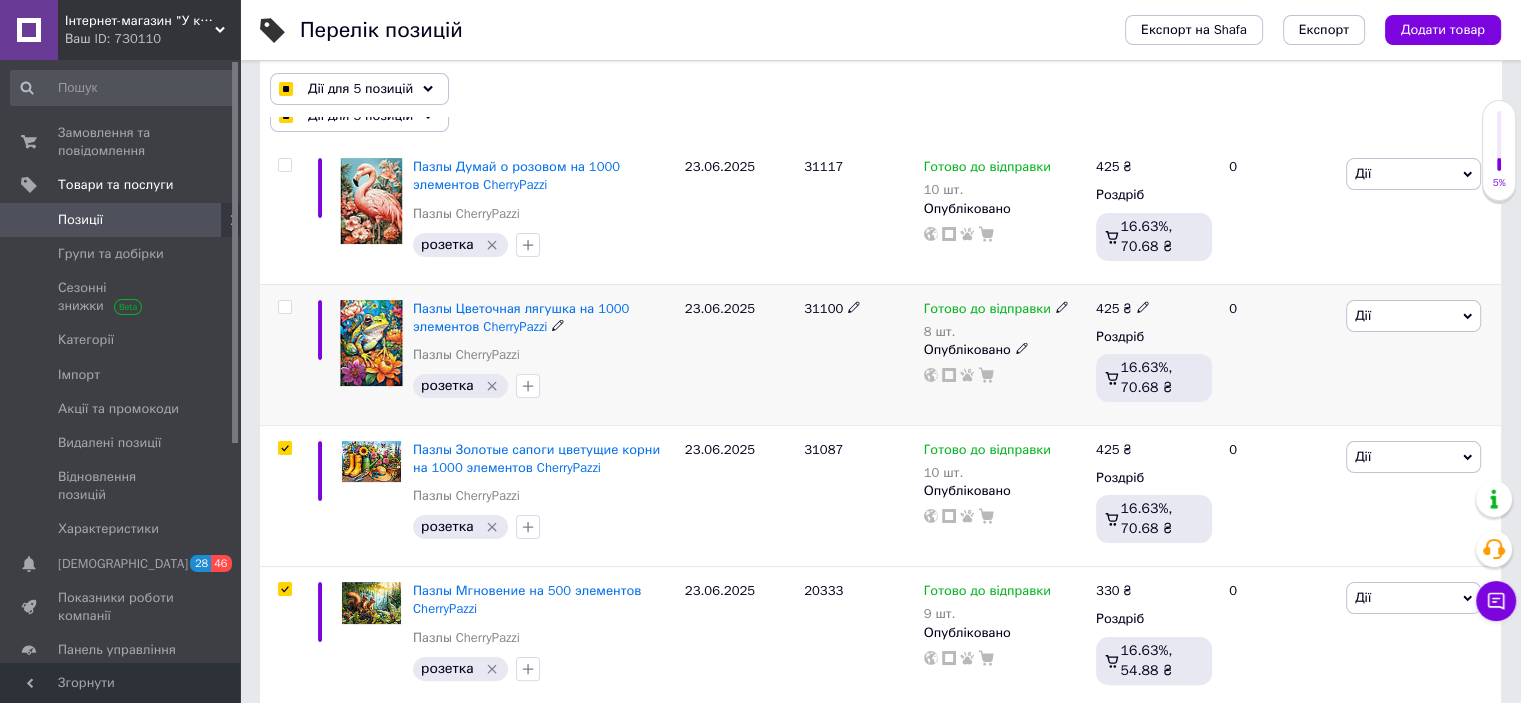 click at bounding box center [284, 307] 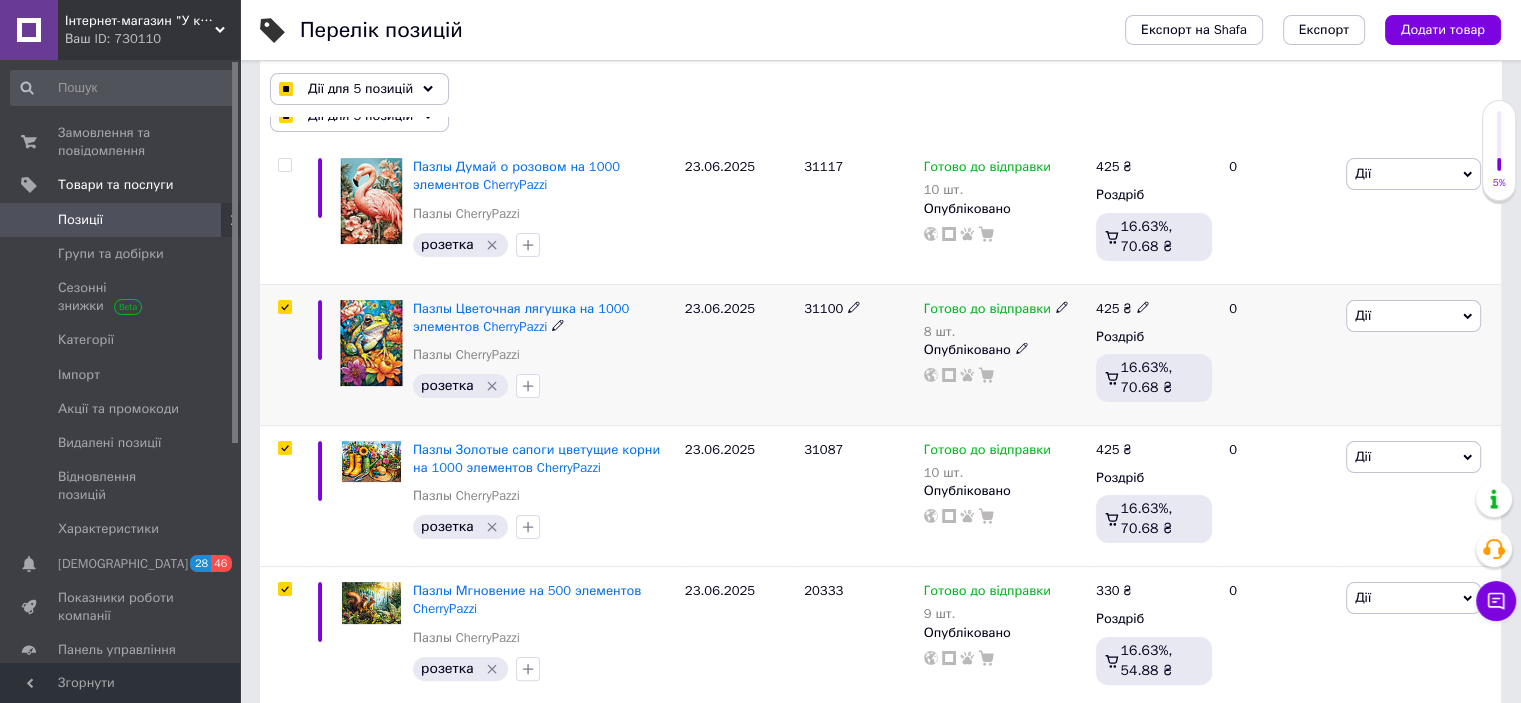checkbox on "true" 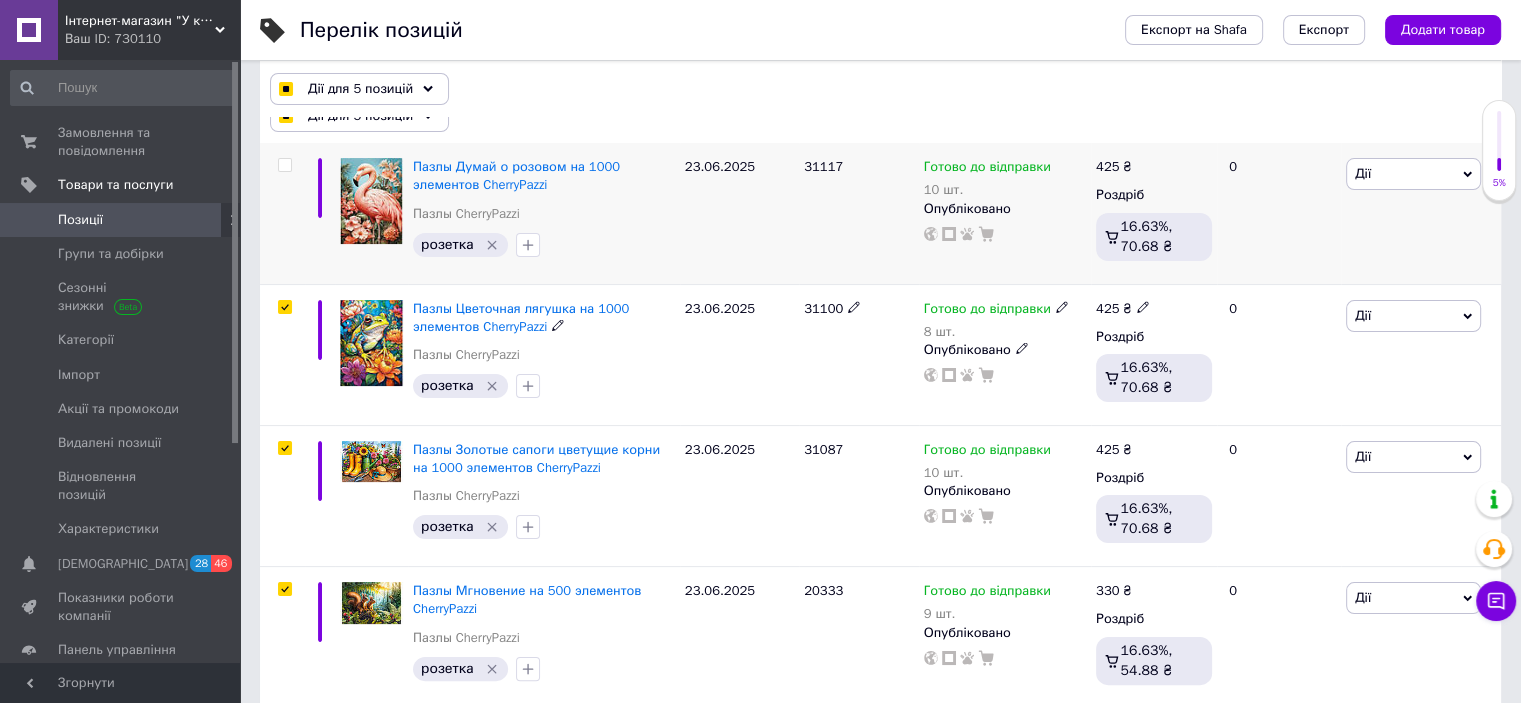 checkbox on "true" 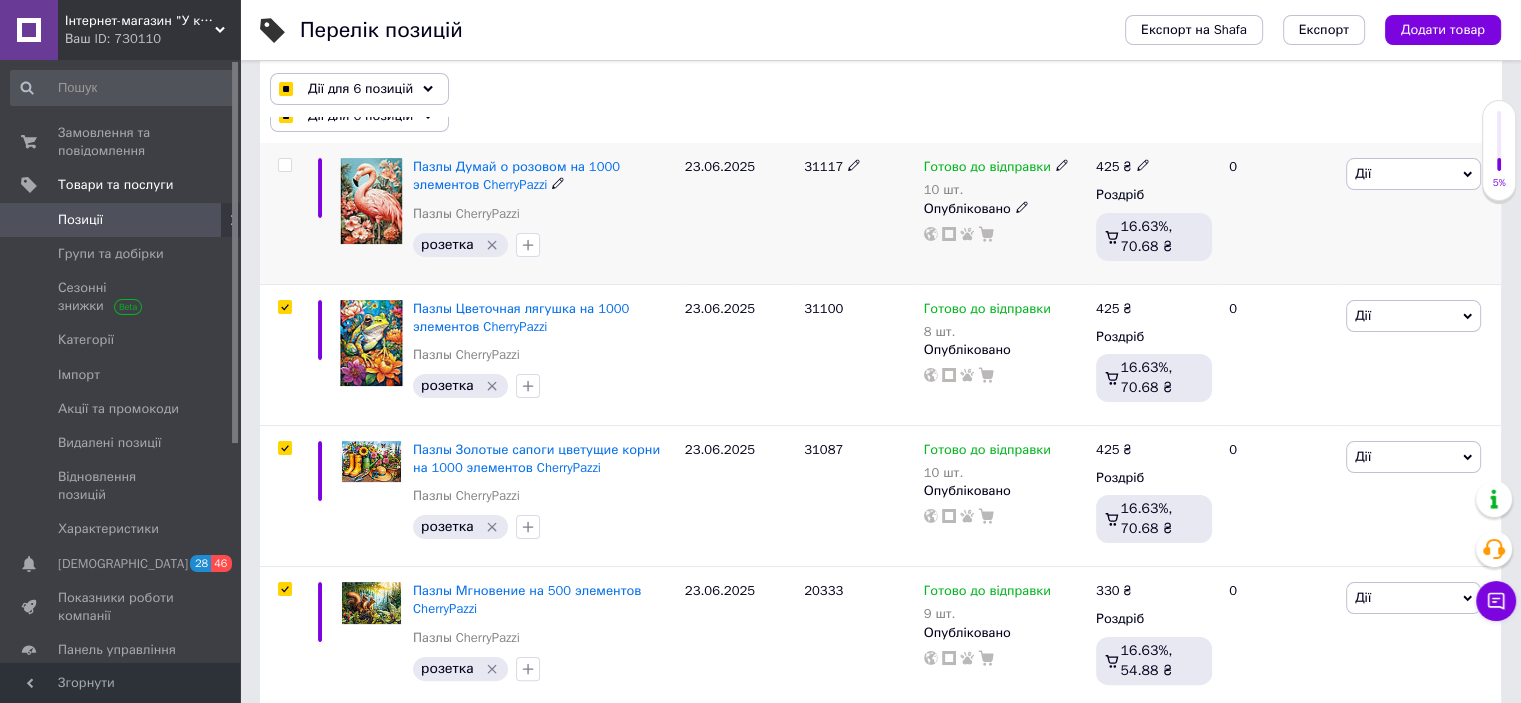 click at bounding box center (284, 165) 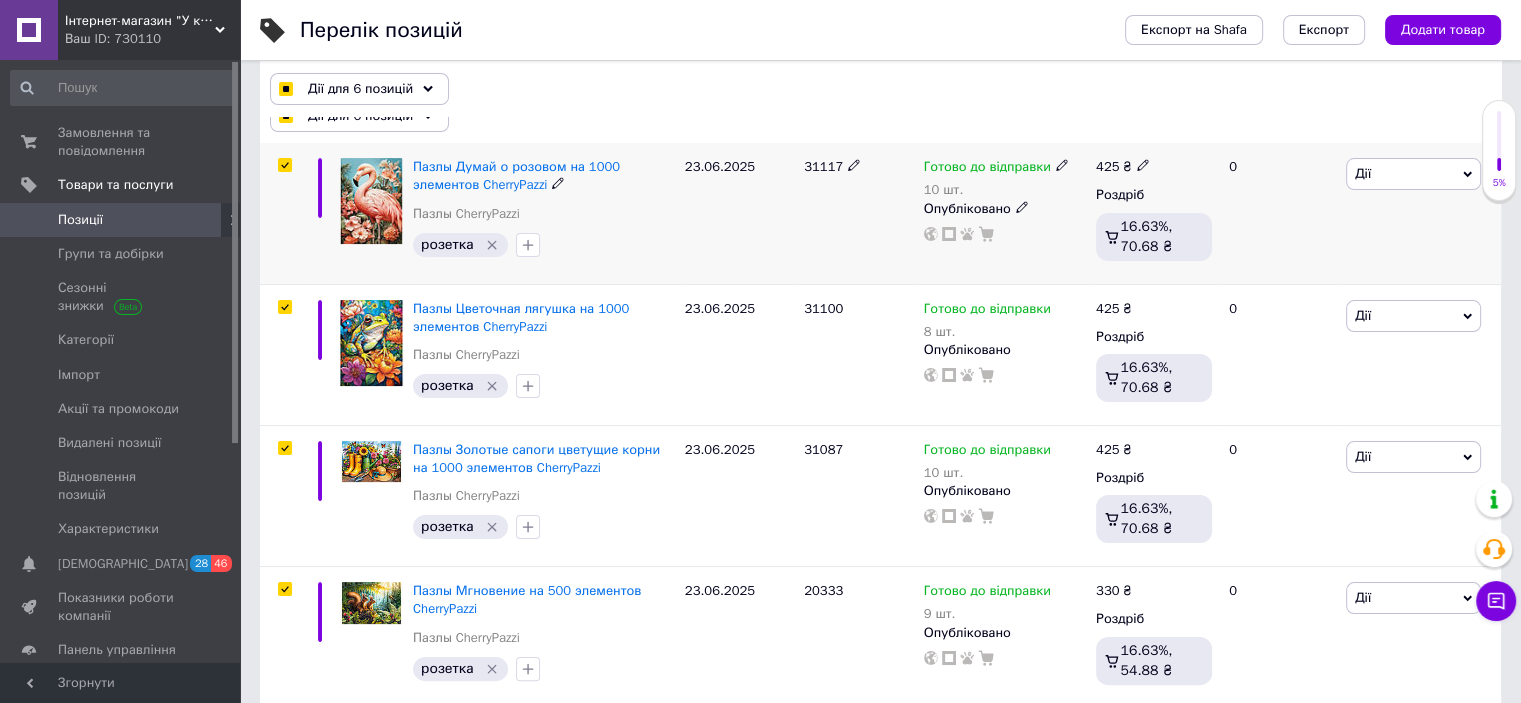 checkbox on "true" 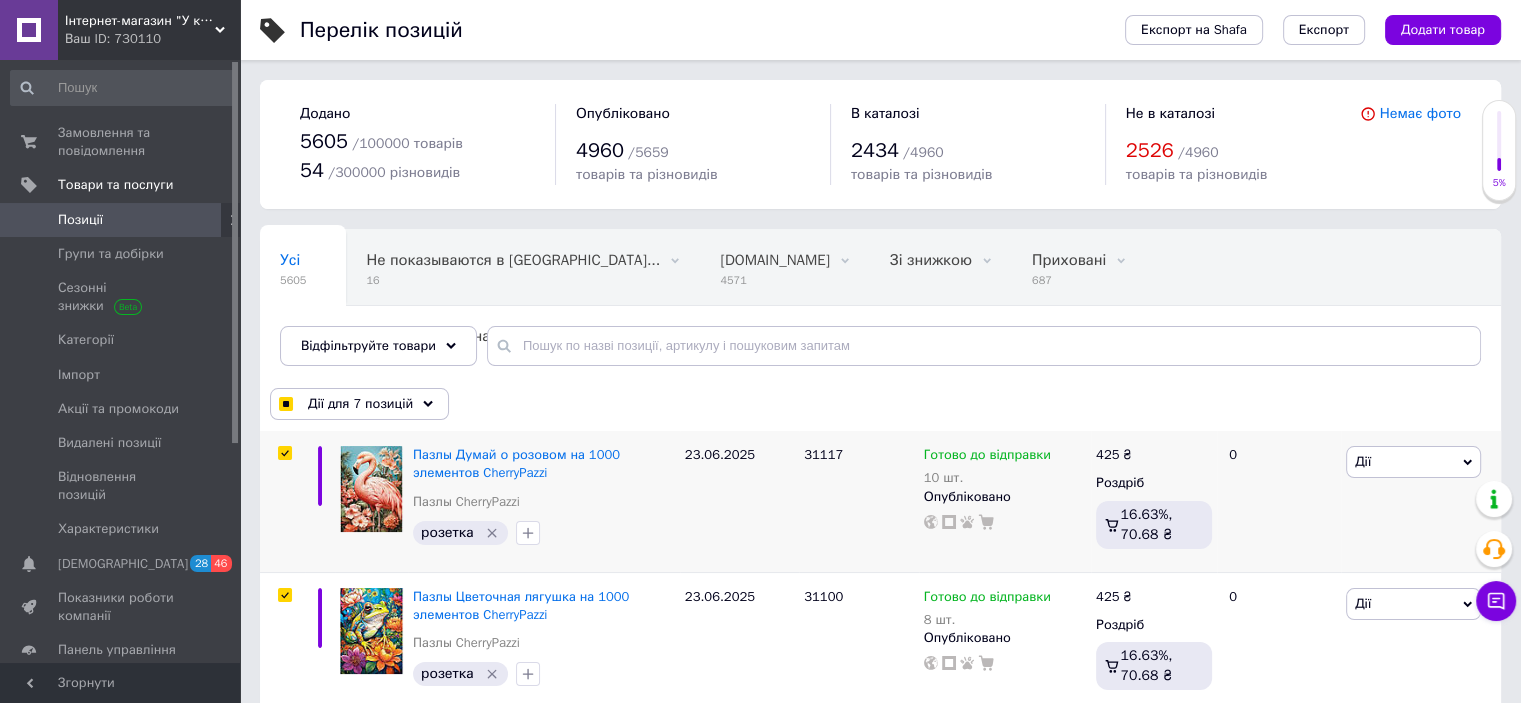 scroll, scrollTop: 133, scrollLeft: 0, axis: vertical 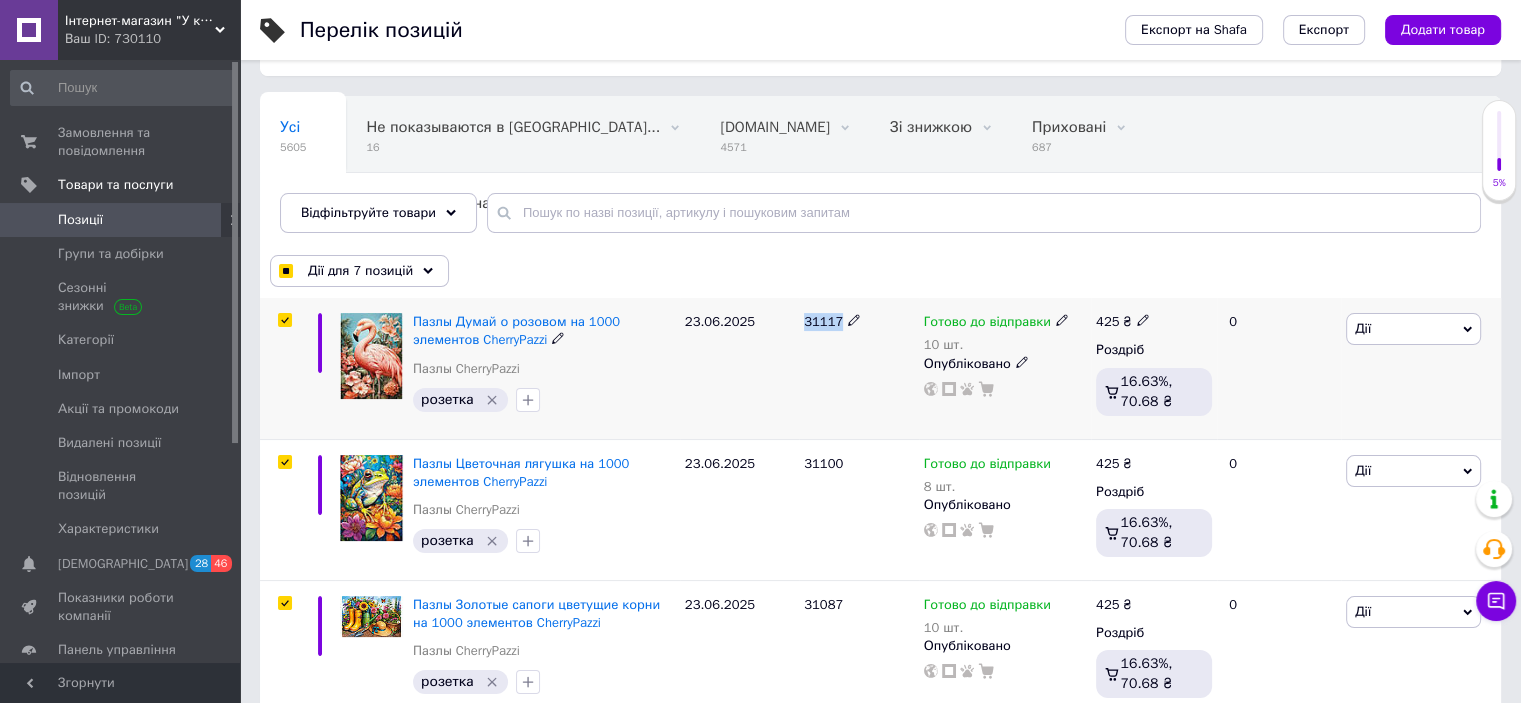 drag, startPoint x: 807, startPoint y: 319, endPoint x: 838, endPoint y: 327, distance: 32.01562 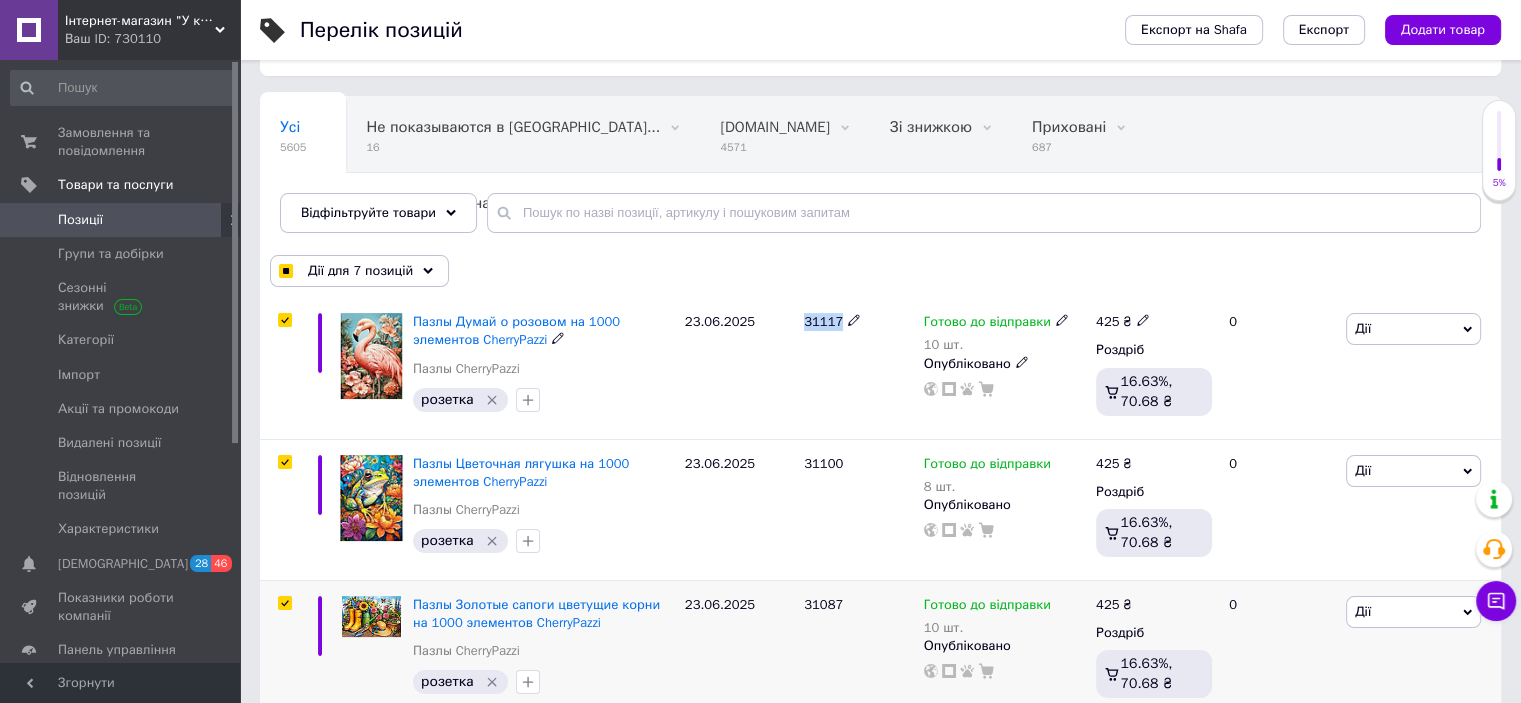 copy on "31117" 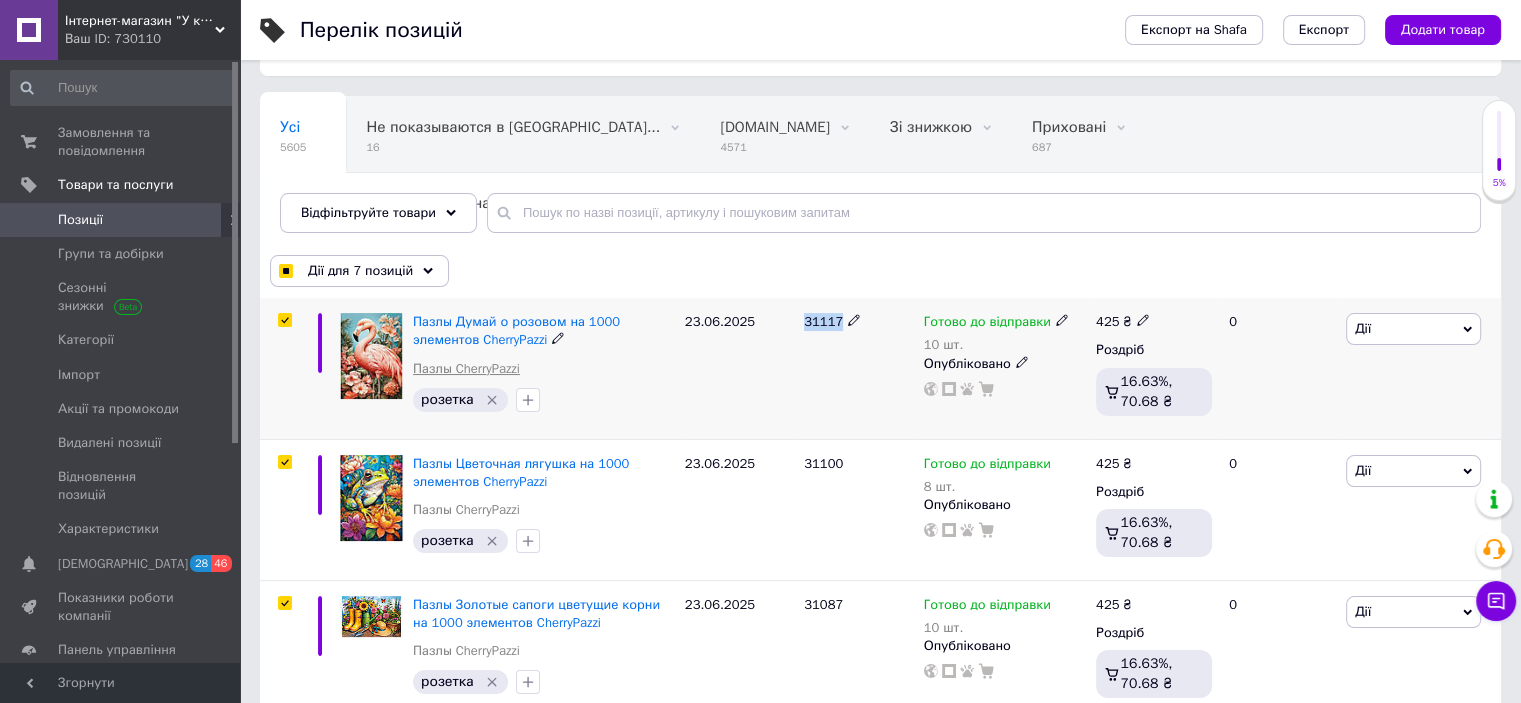 click on "Пазлы CherryPazzi" at bounding box center [466, 369] 